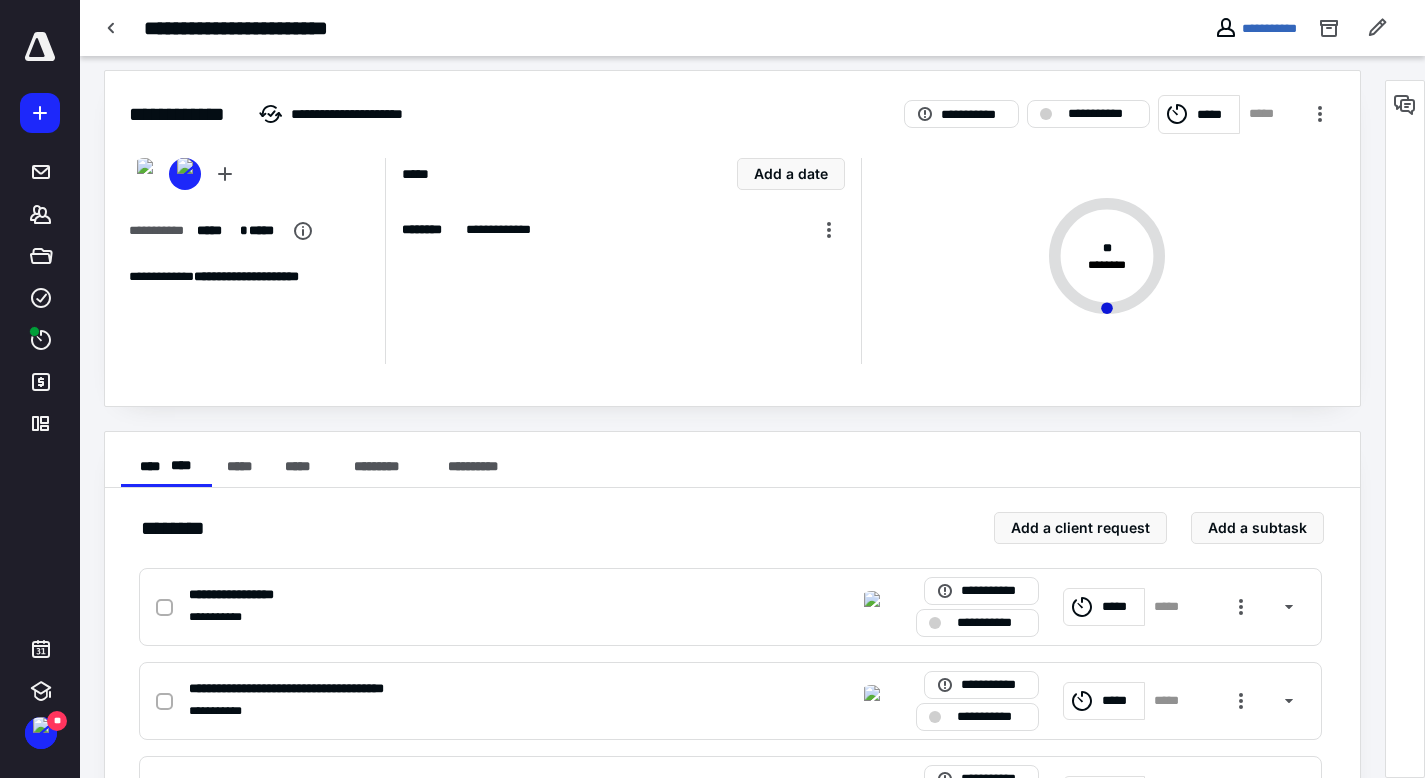 scroll, scrollTop: 0, scrollLeft: 0, axis: both 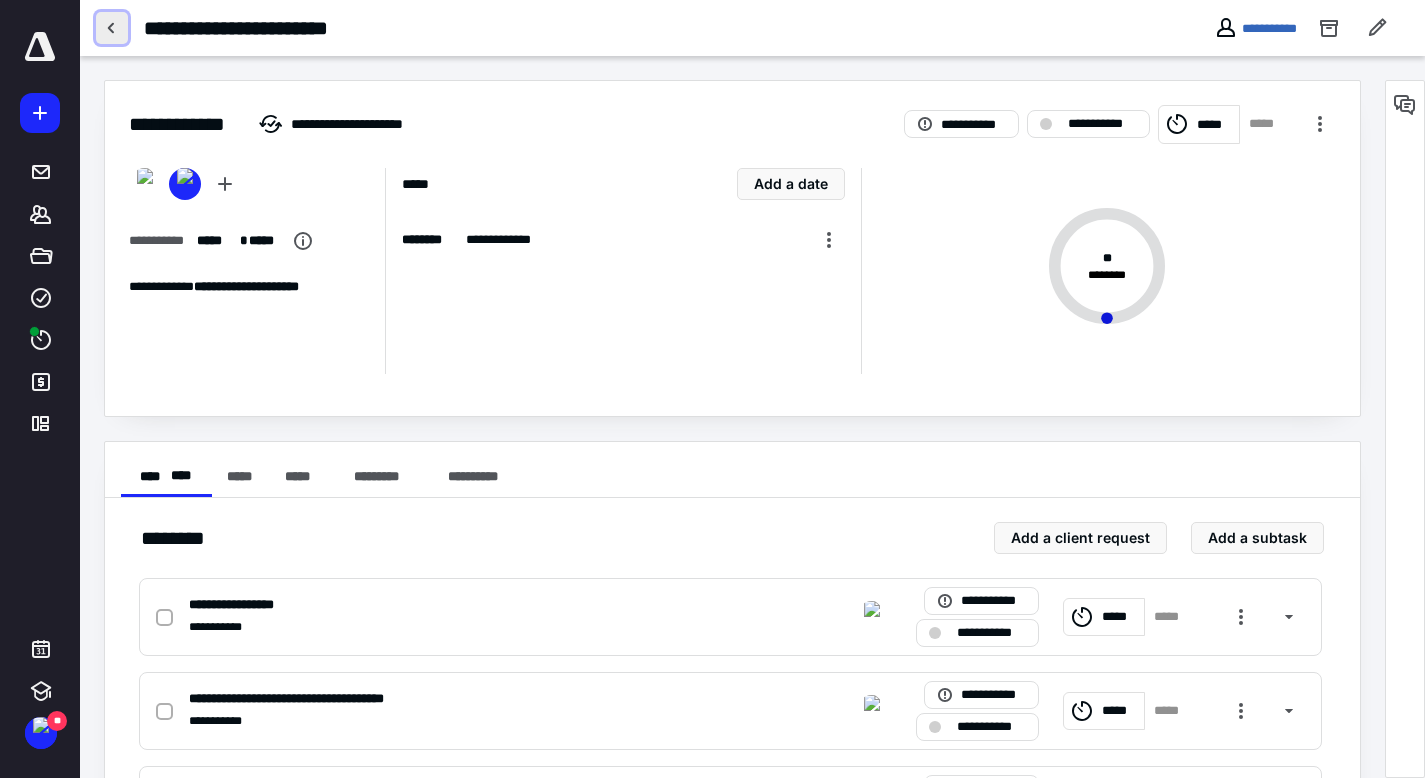 click at bounding box center [112, 28] 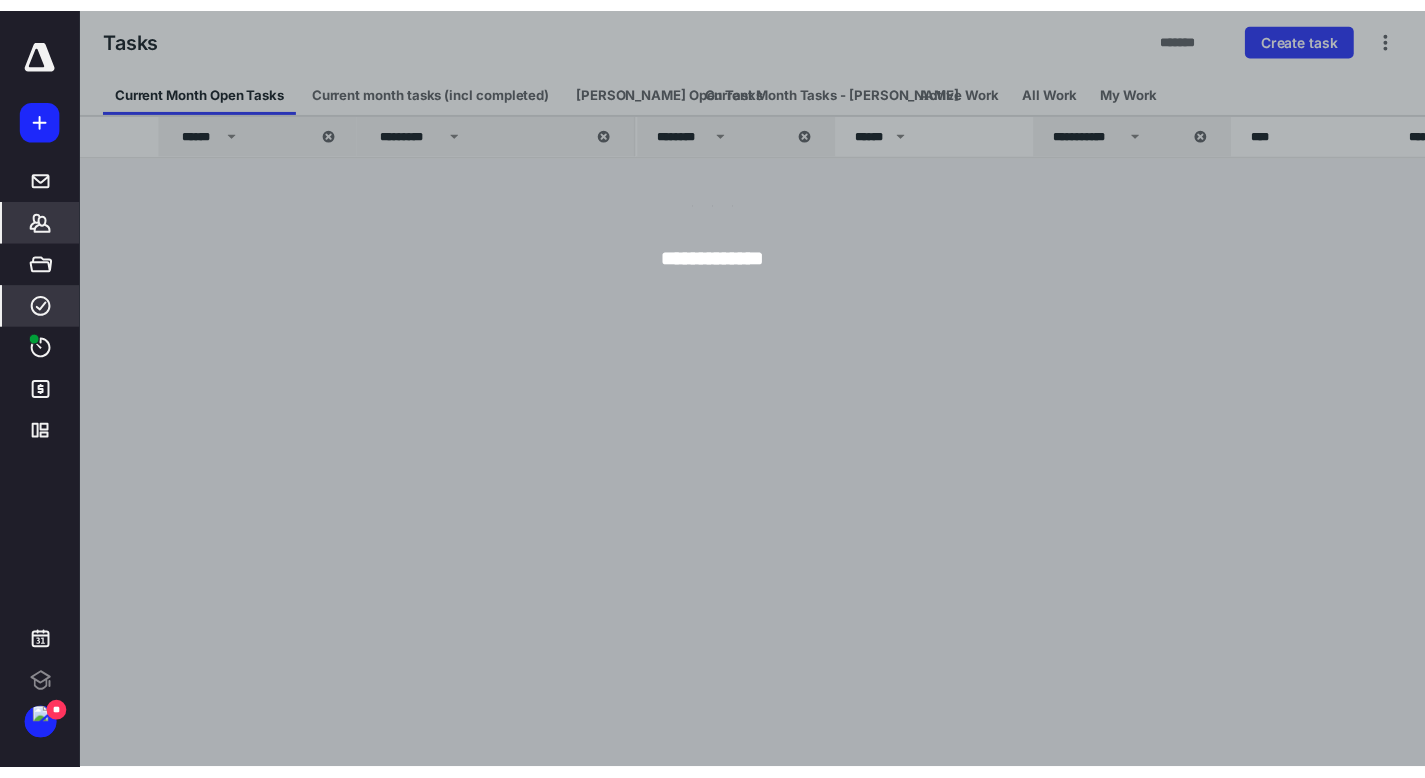 scroll, scrollTop: 0, scrollLeft: 0, axis: both 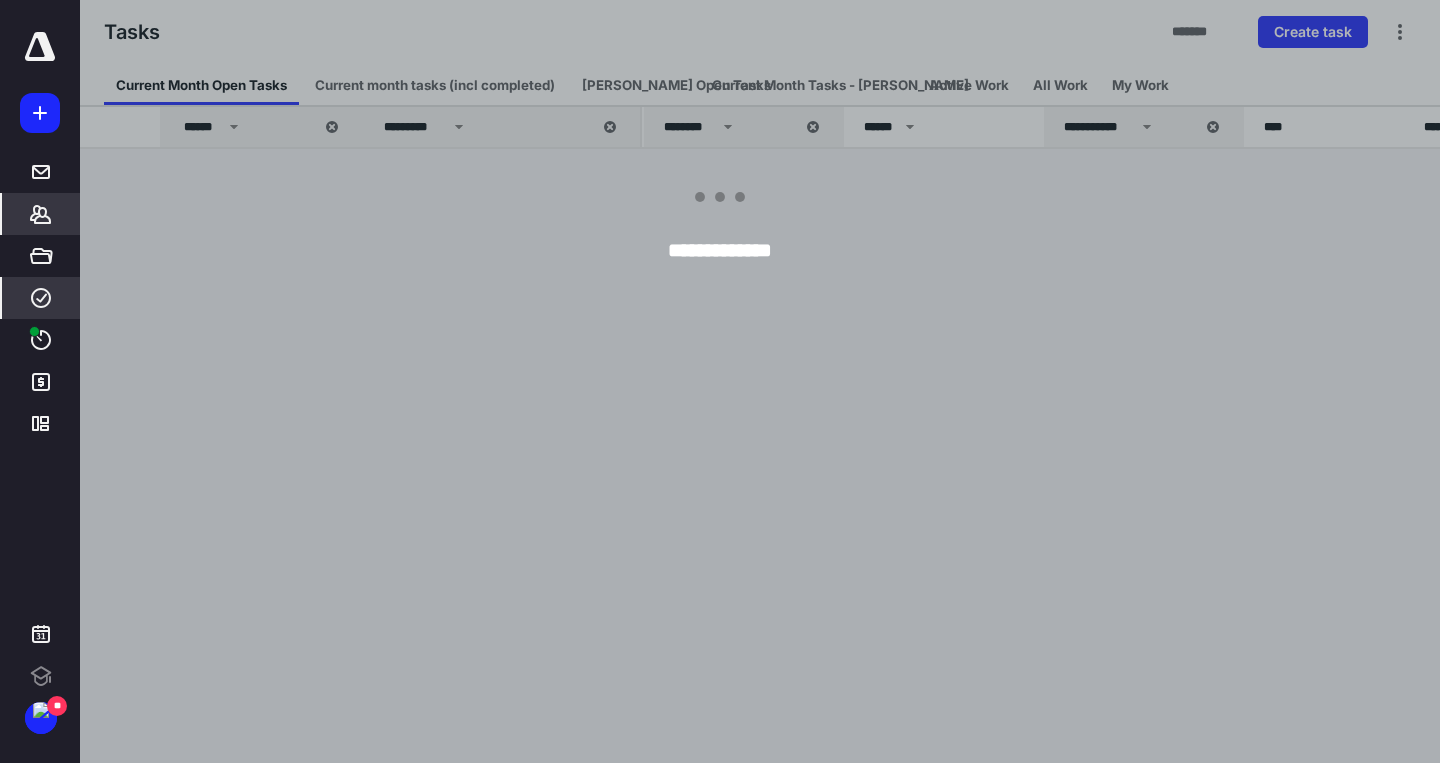 click 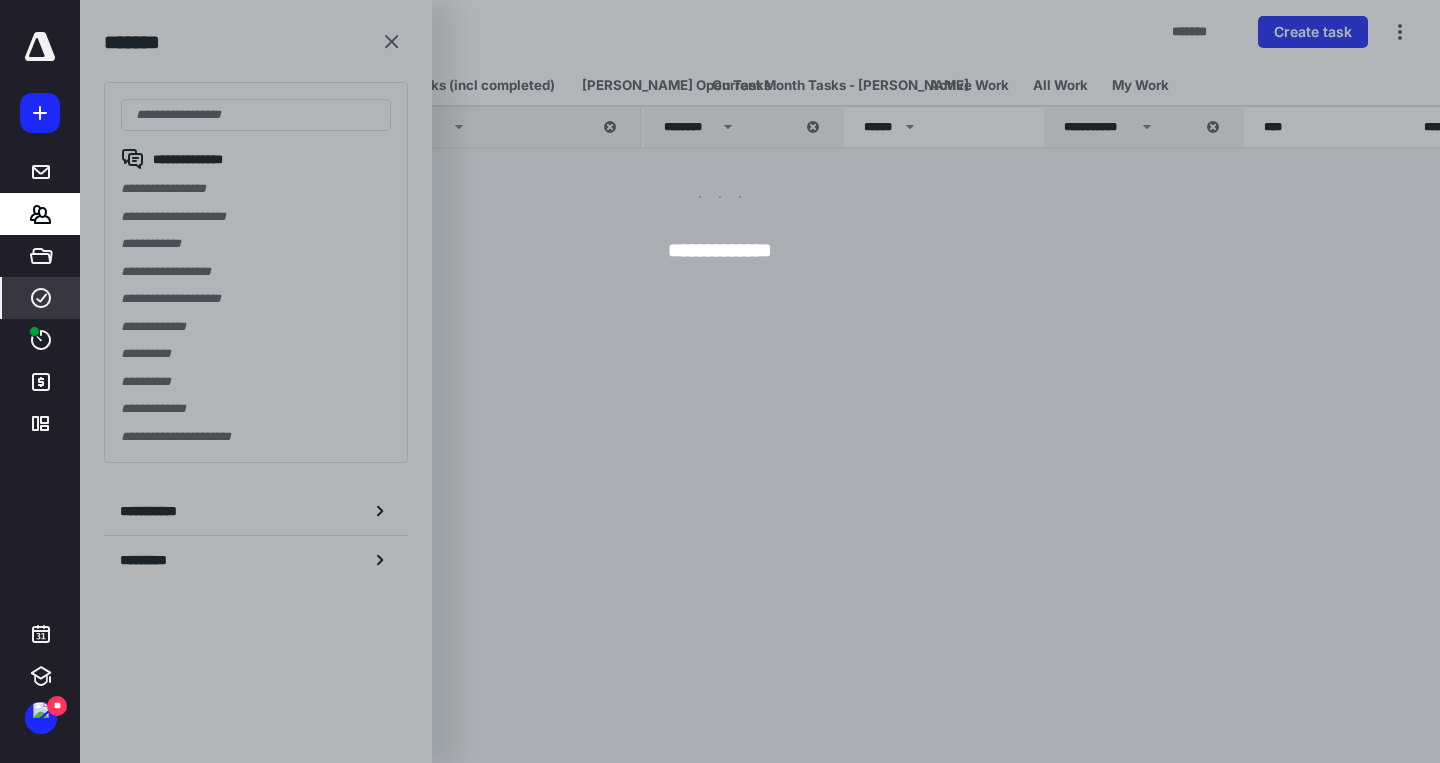 click at bounding box center [800, 381] 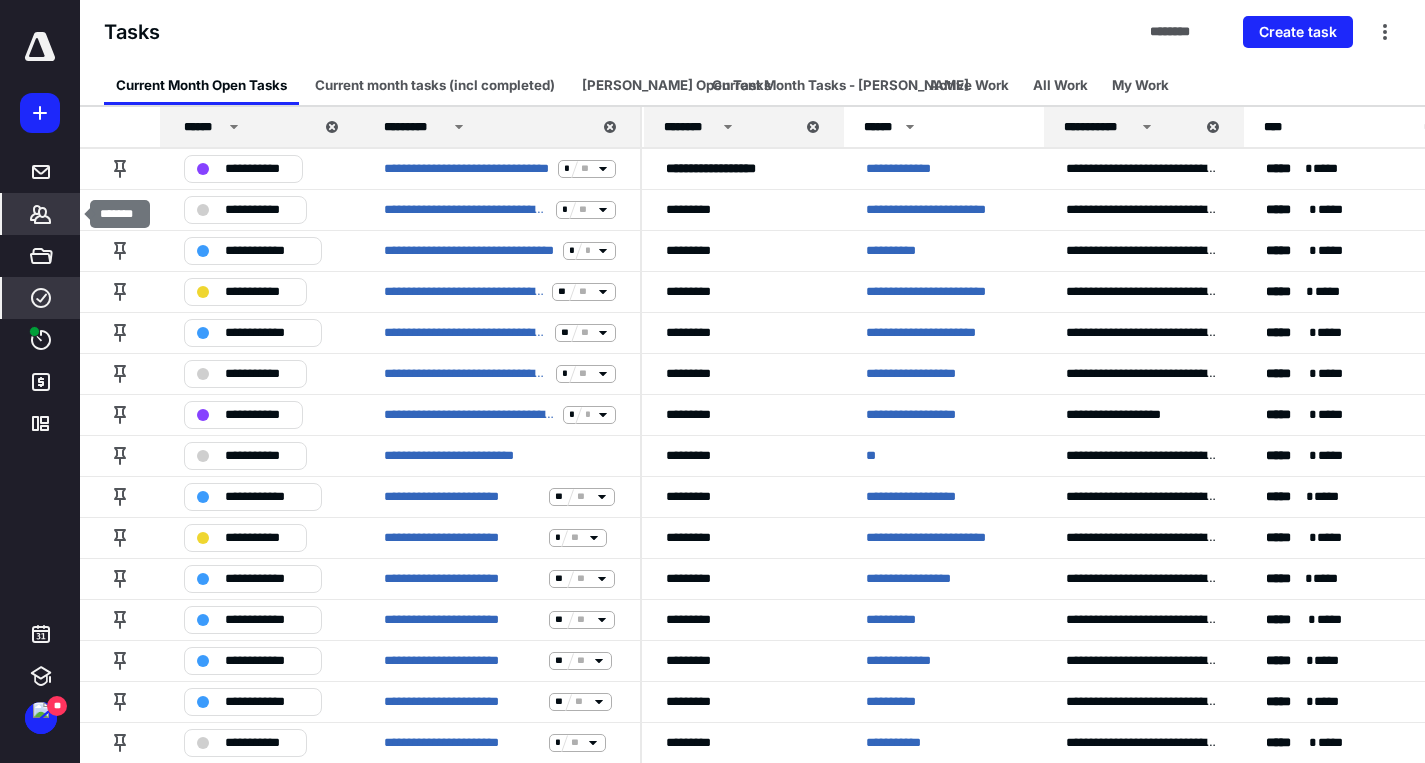 click 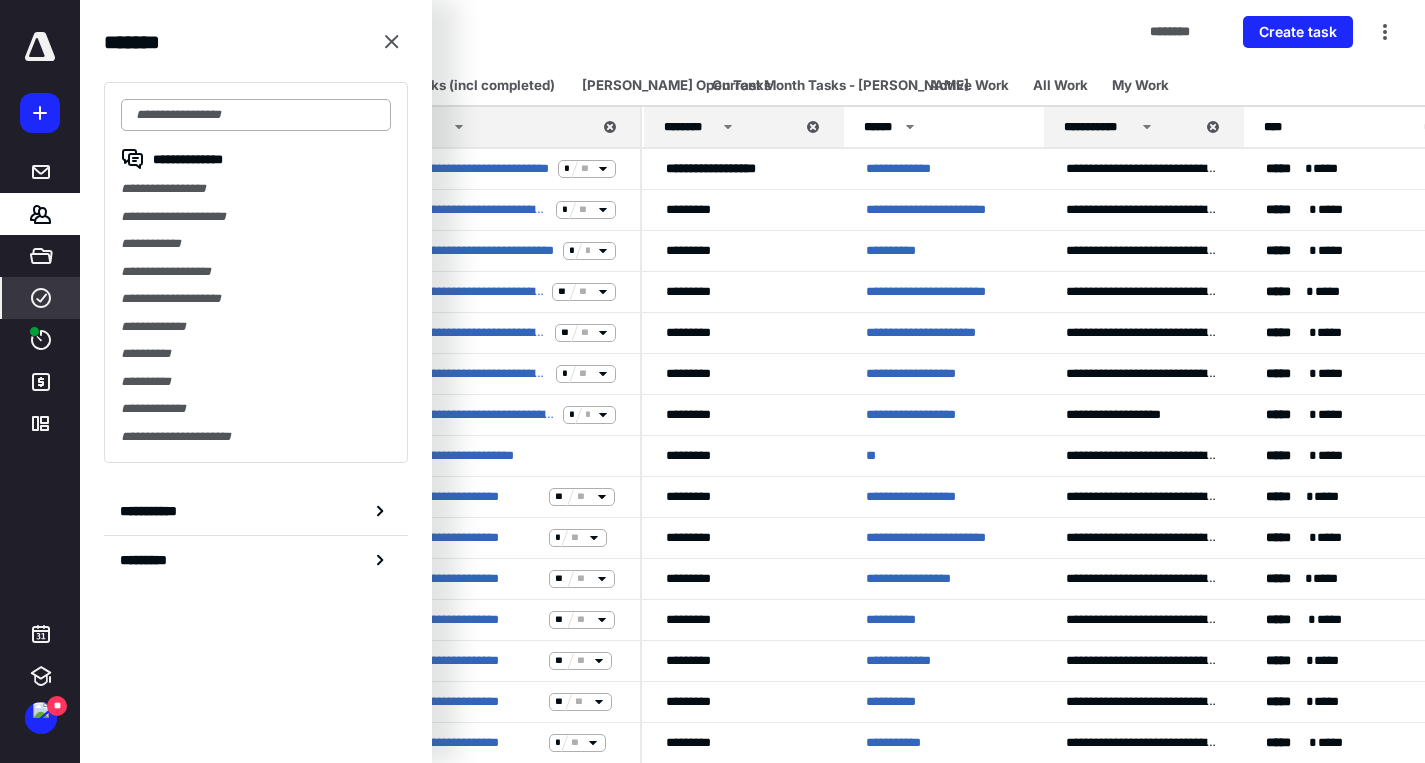 click at bounding box center [256, 115] 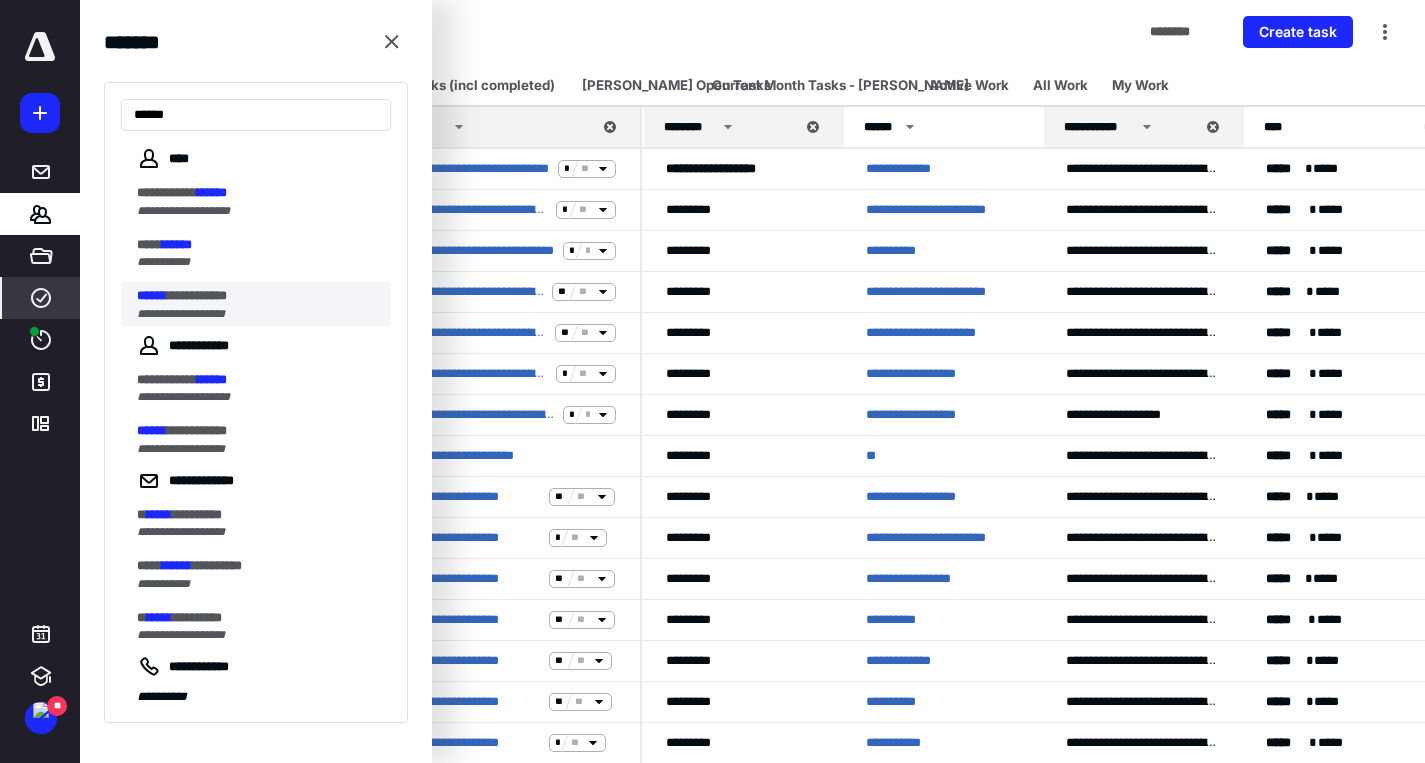 type on "******" 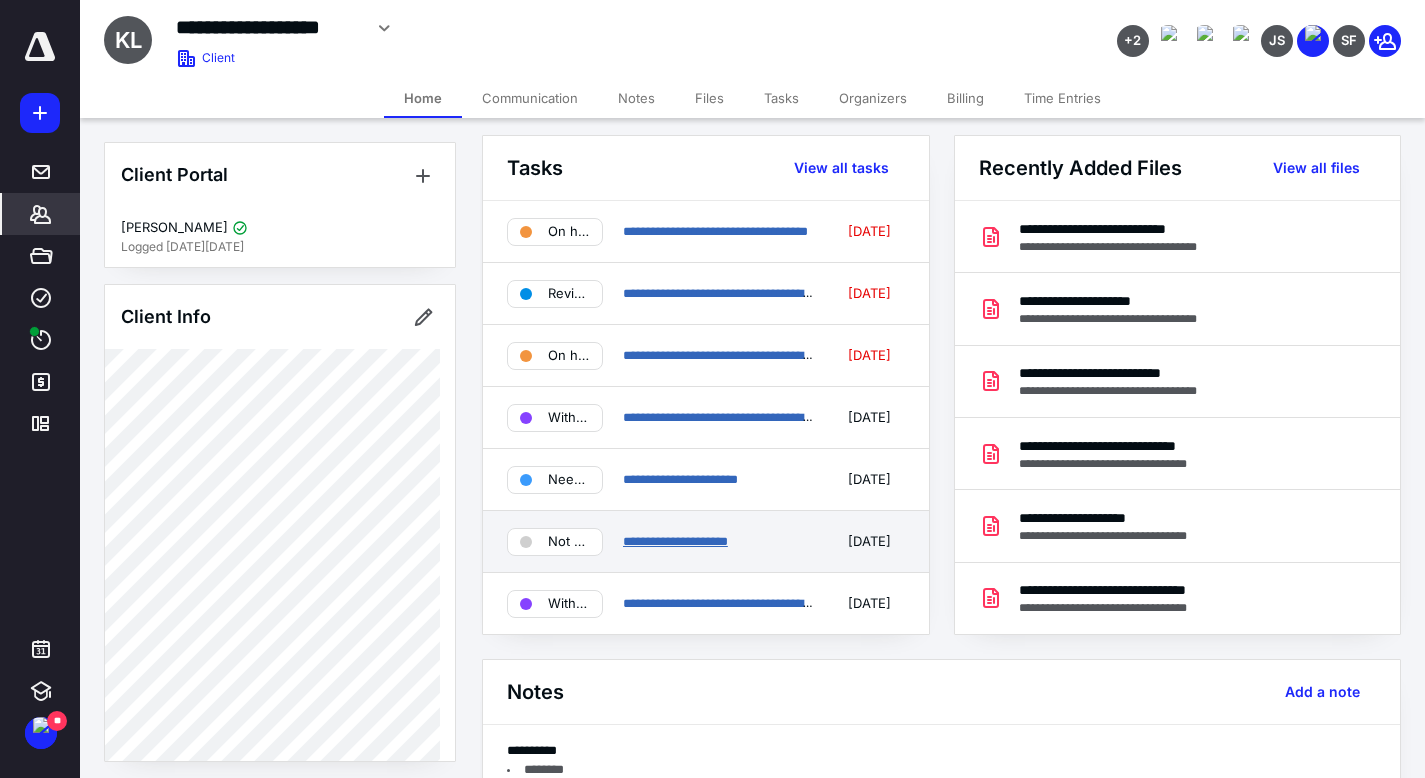 scroll, scrollTop: 9, scrollLeft: 0, axis: vertical 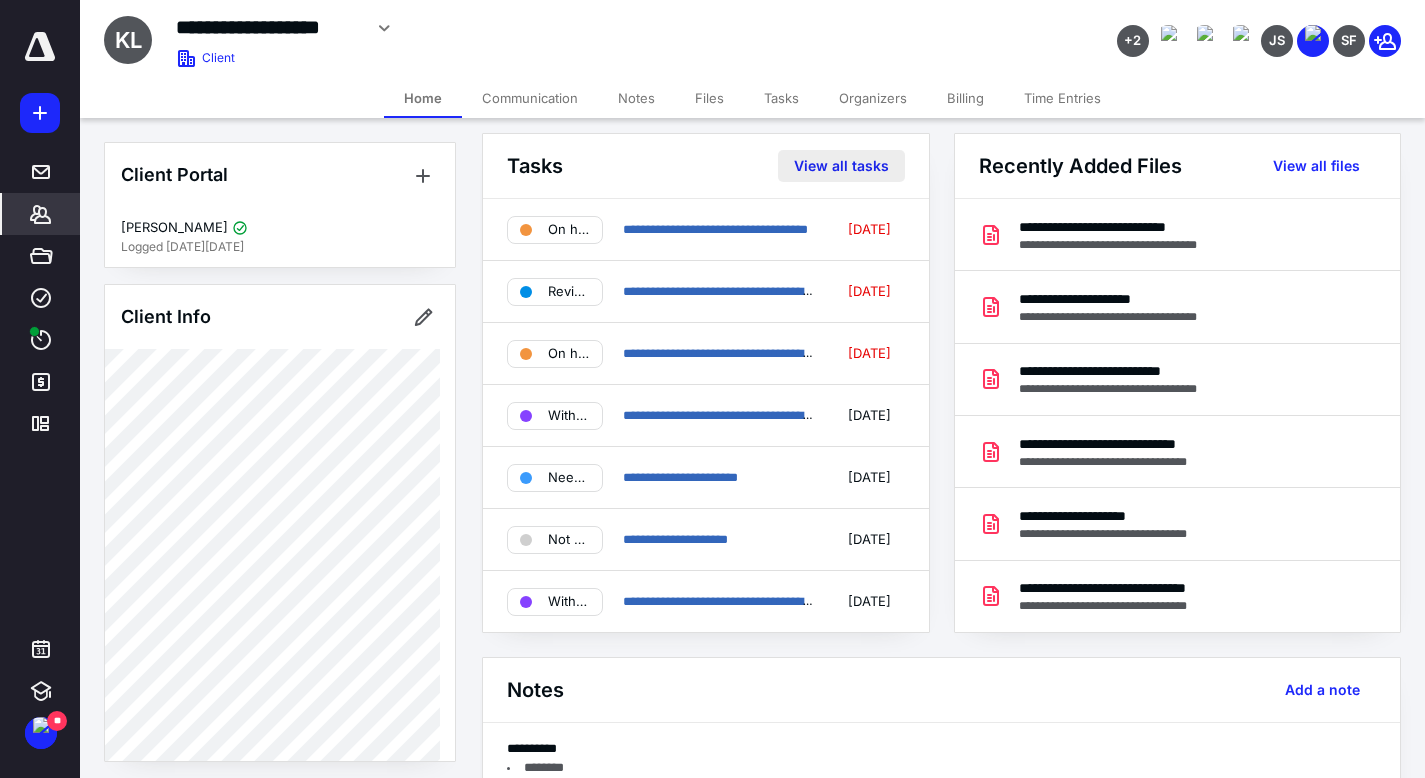 click on "View all tasks" at bounding box center (841, 166) 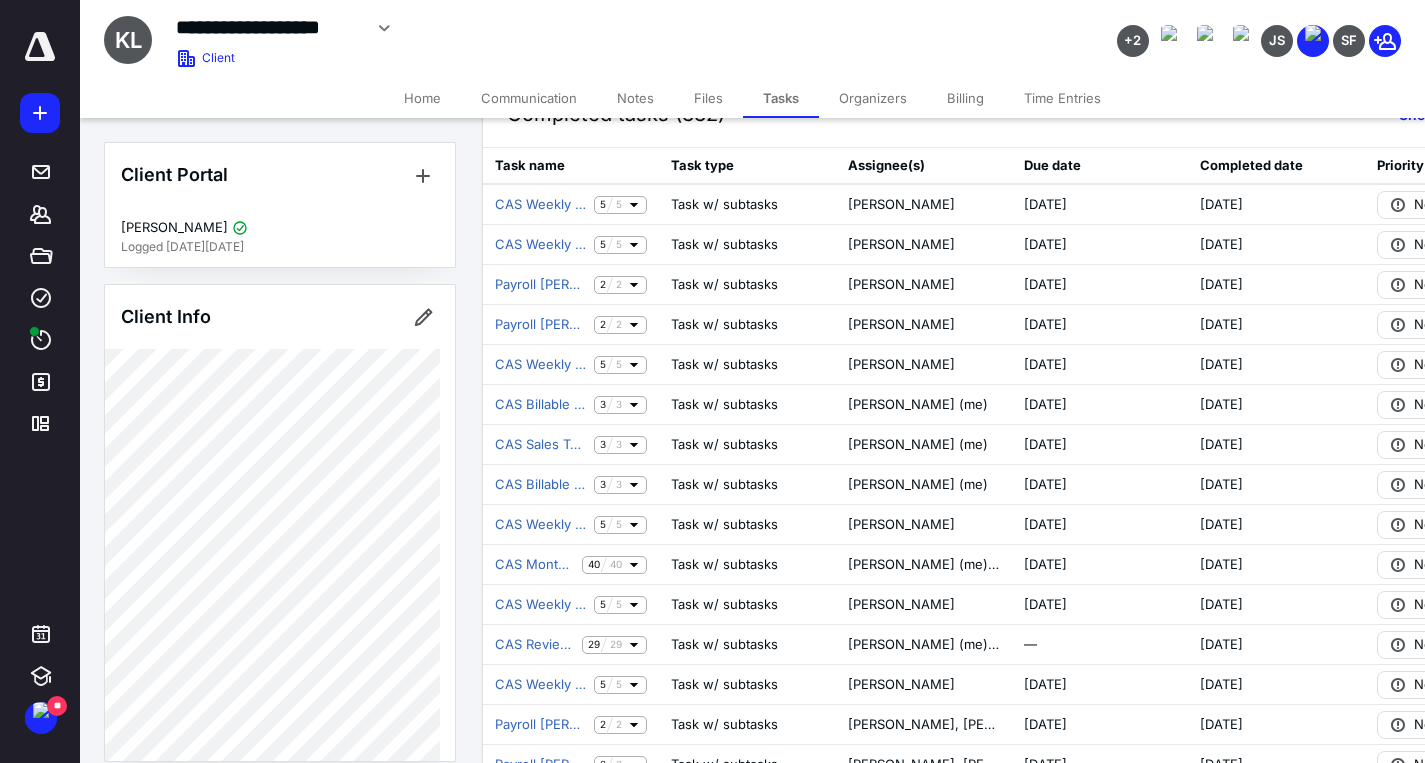 scroll, scrollTop: 903, scrollLeft: 0, axis: vertical 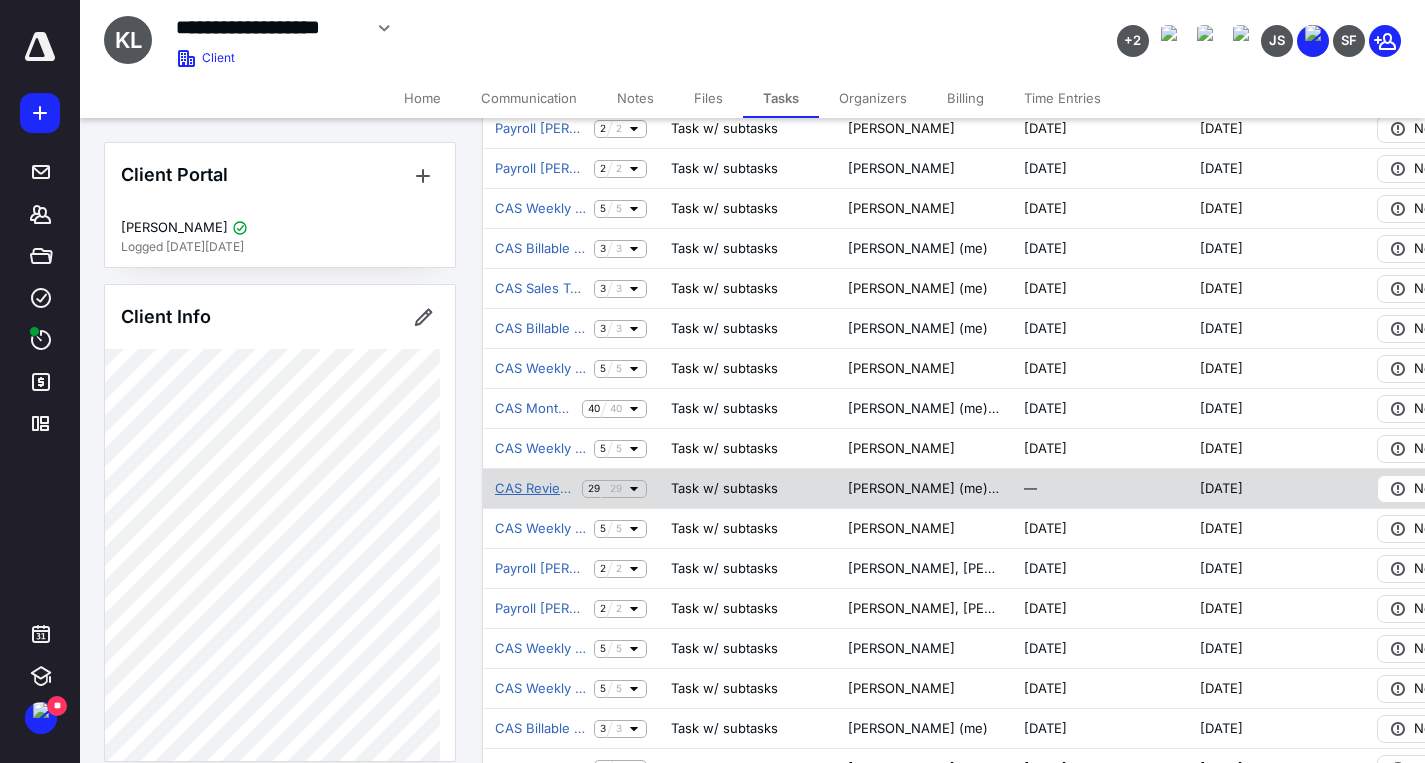 click on "CAS Review Notes" at bounding box center (534, 489) 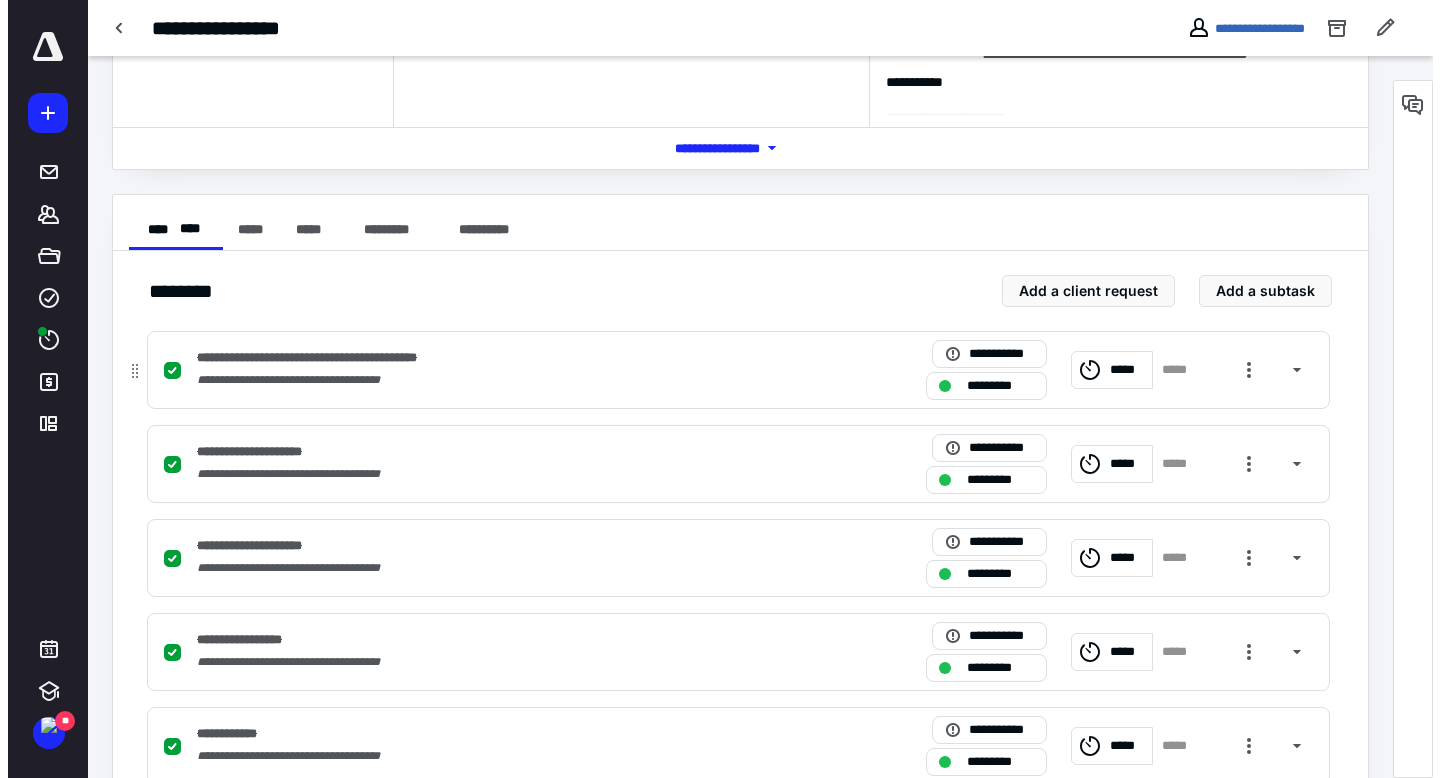 scroll, scrollTop: 0, scrollLeft: 0, axis: both 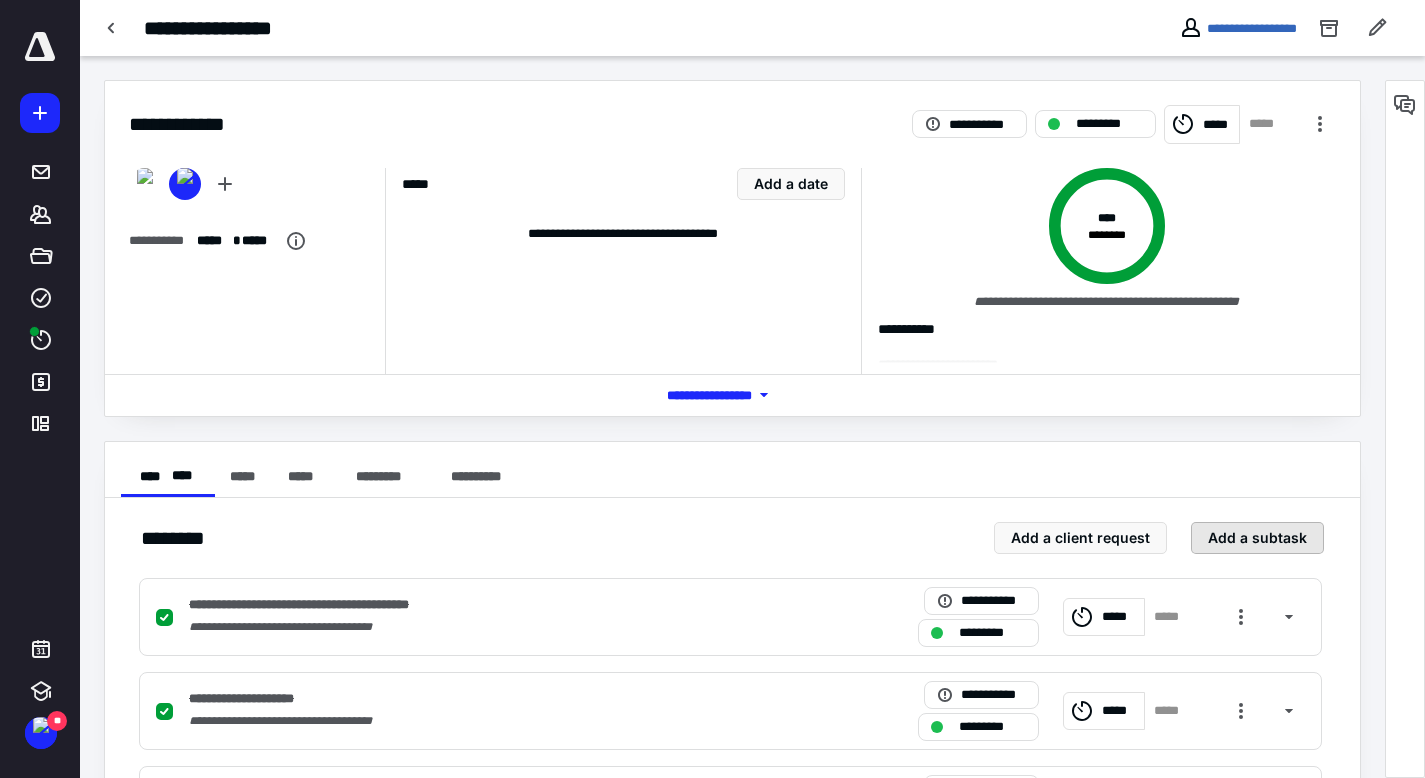 click on "Add a subtask" at bounding box center (1257, 538) 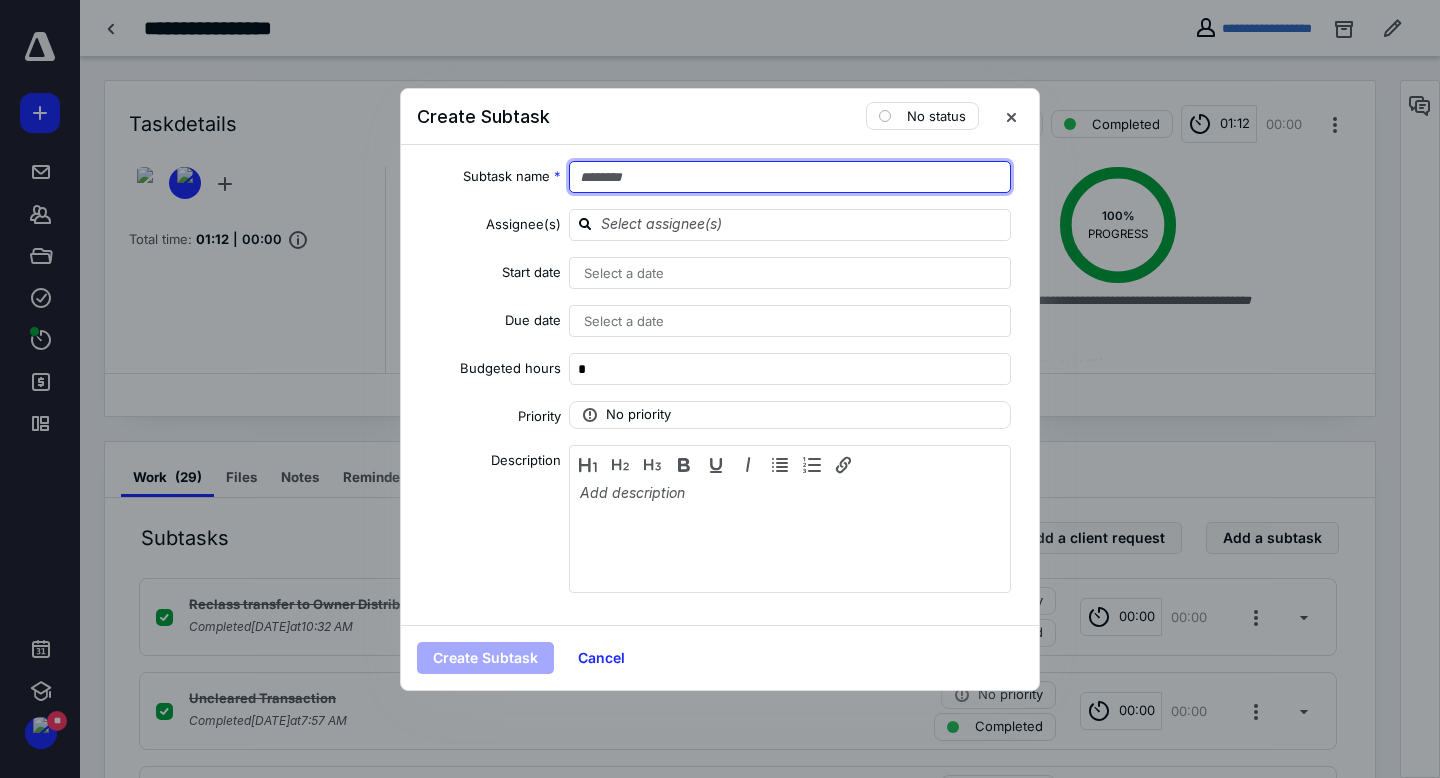 click at bounding box center (790, 177) 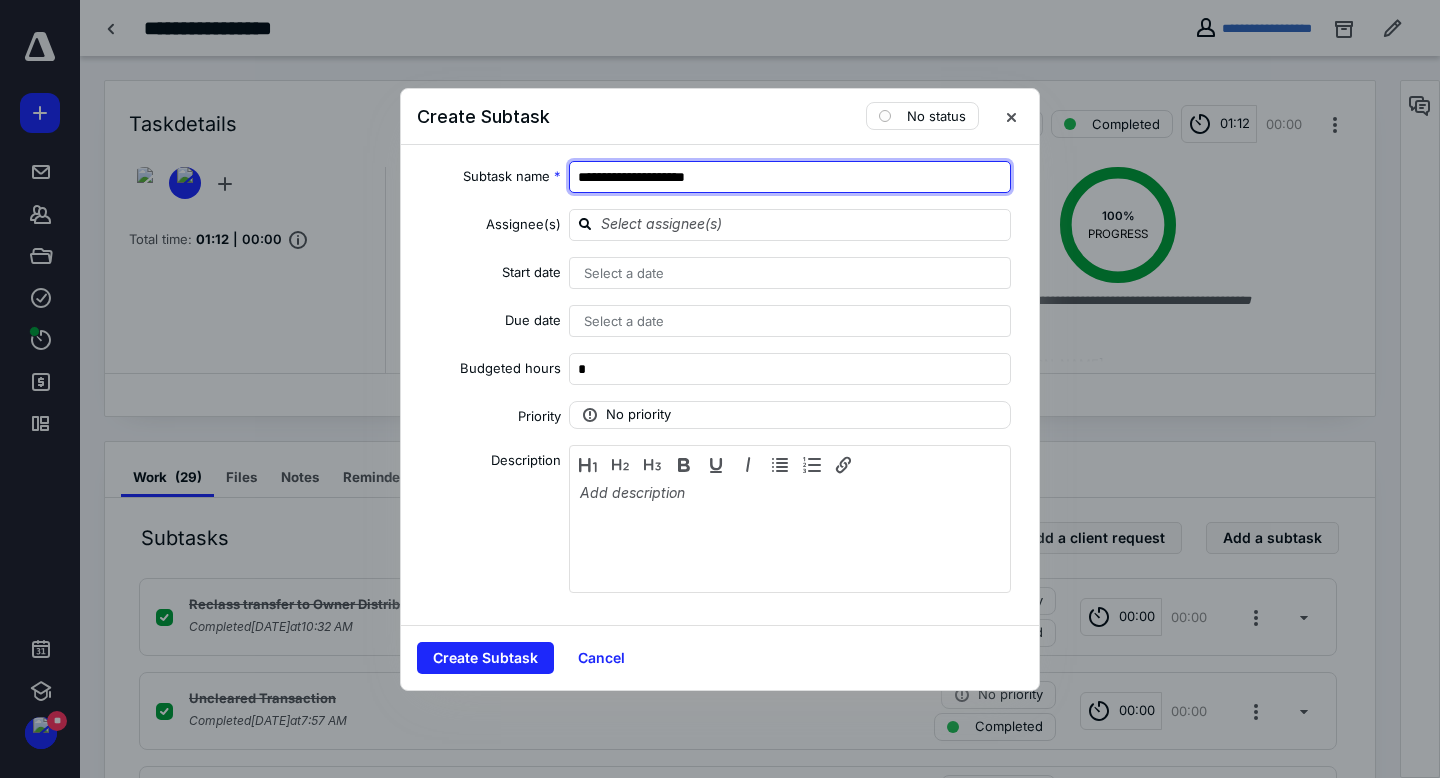 type on "**********" 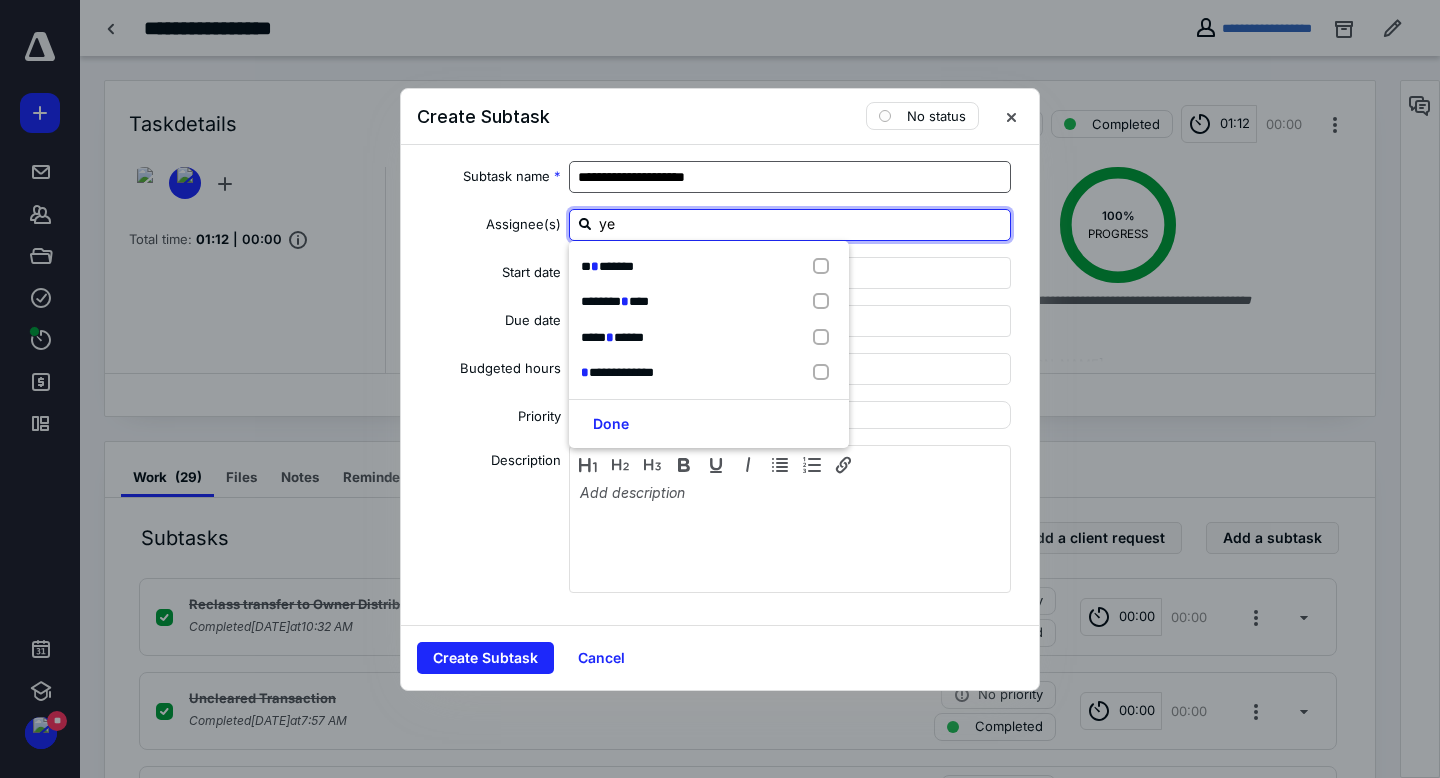 type on "yel" 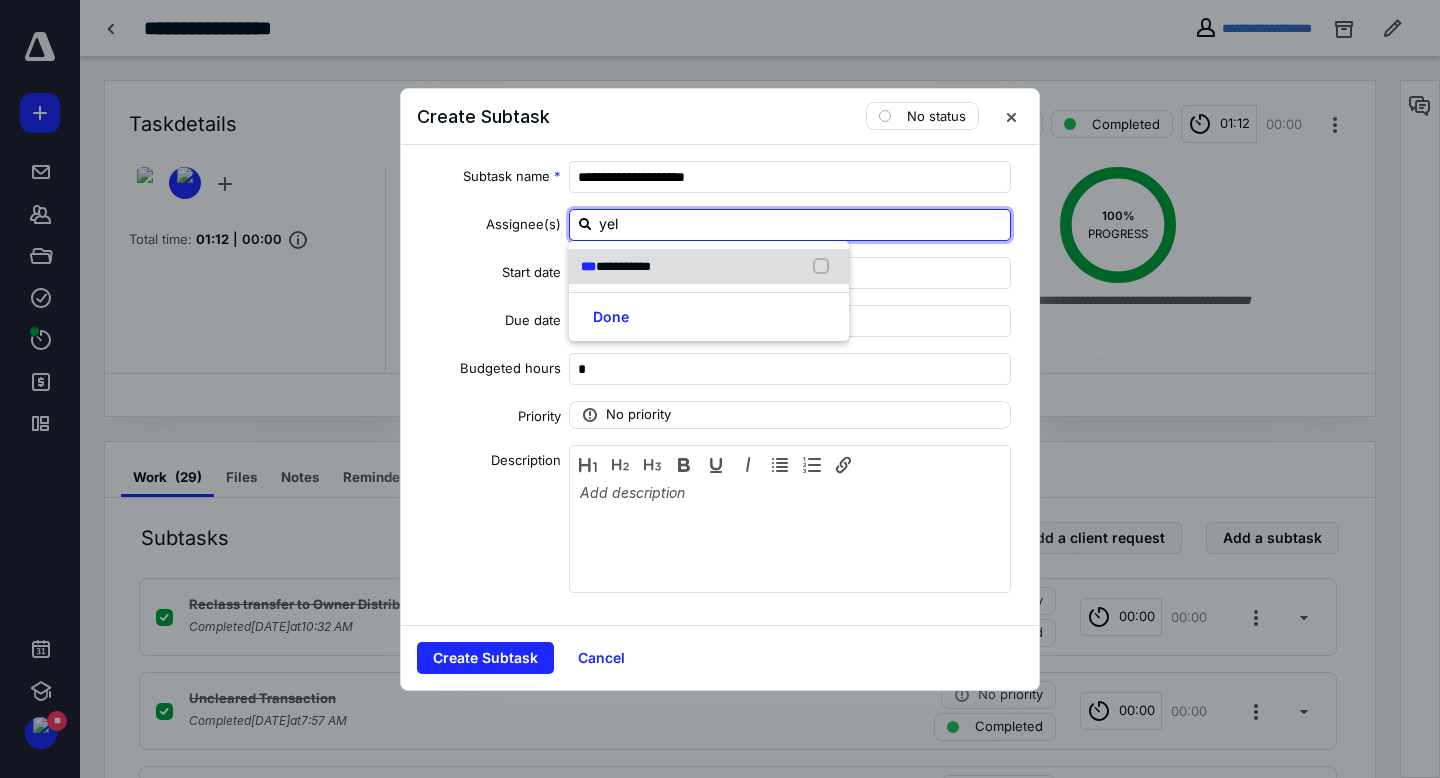 click at bounding box center (825, 267) 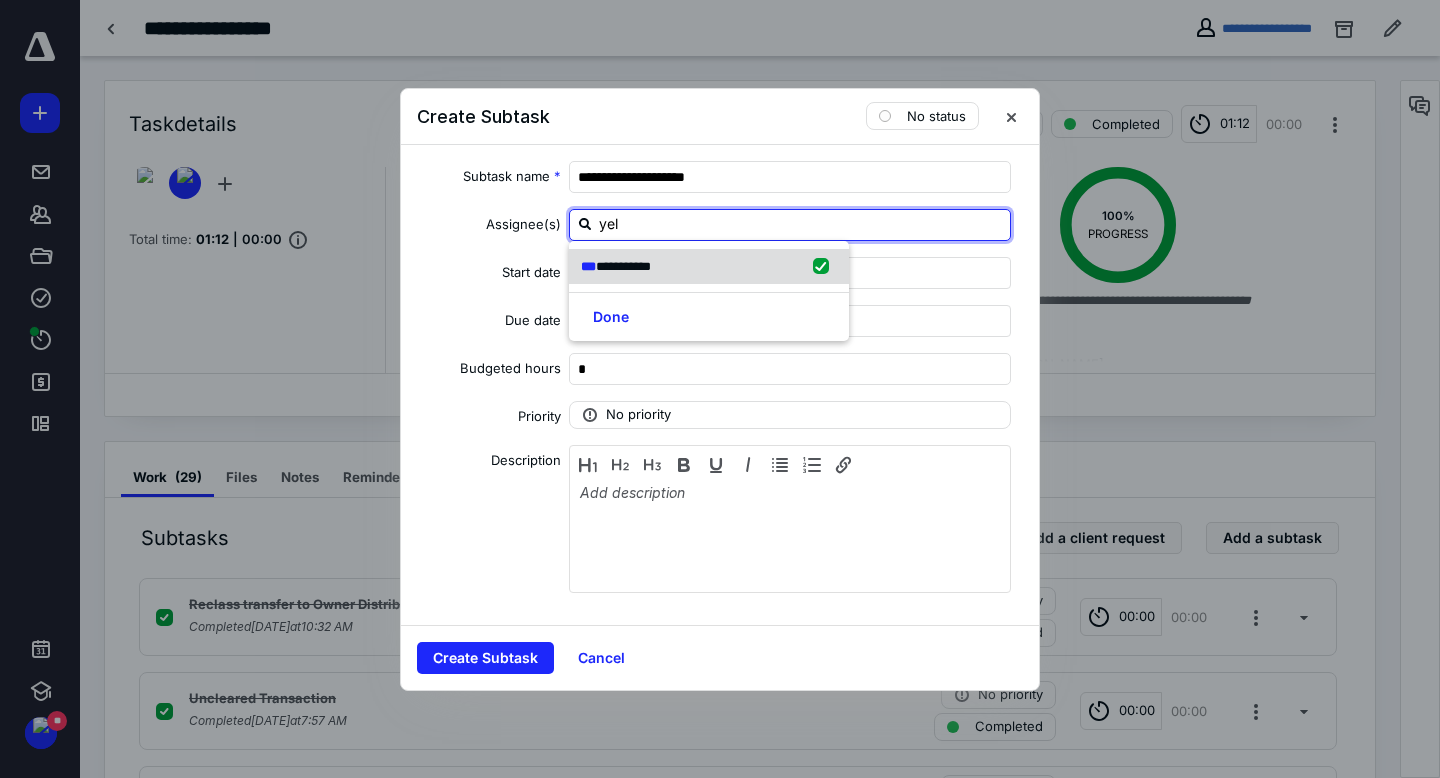 checkbox on "true" 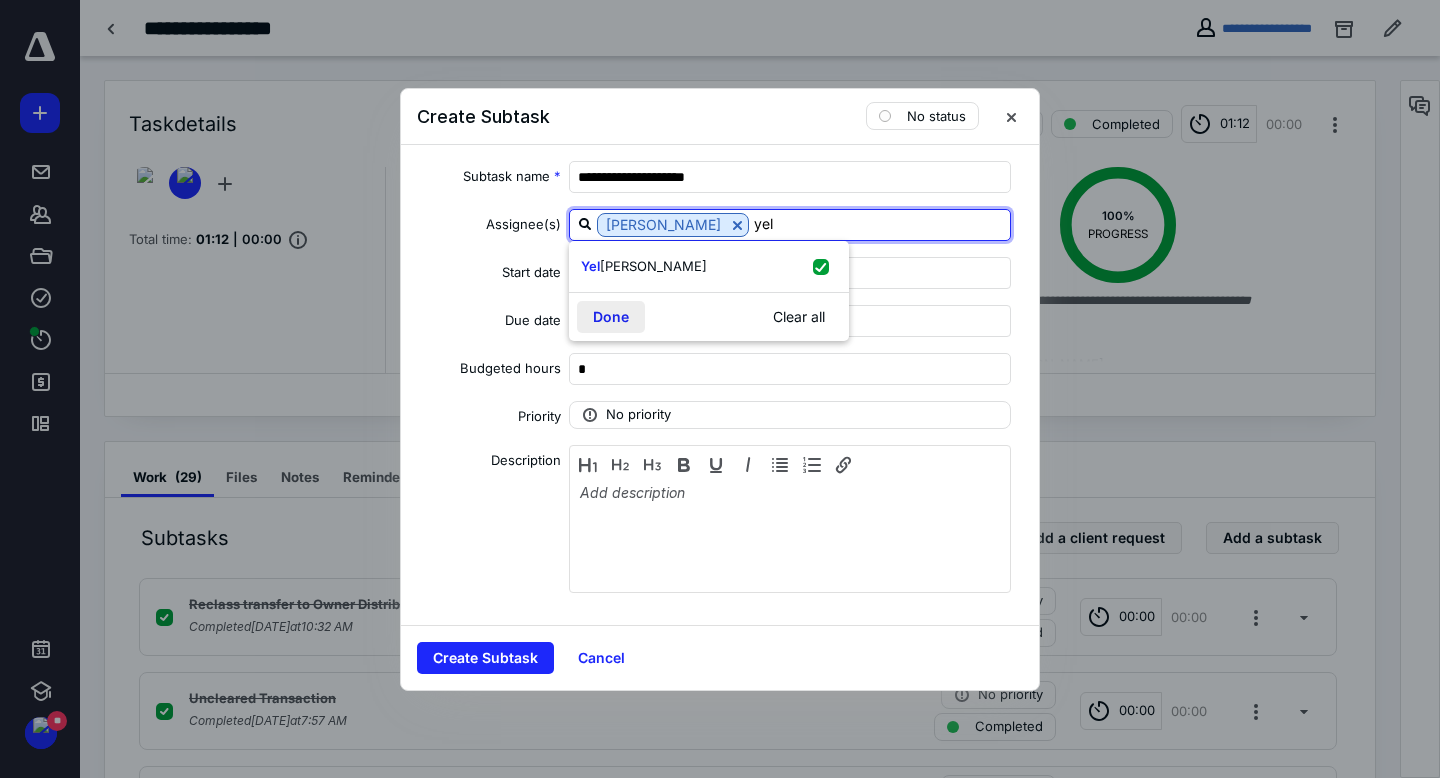type on "yel" 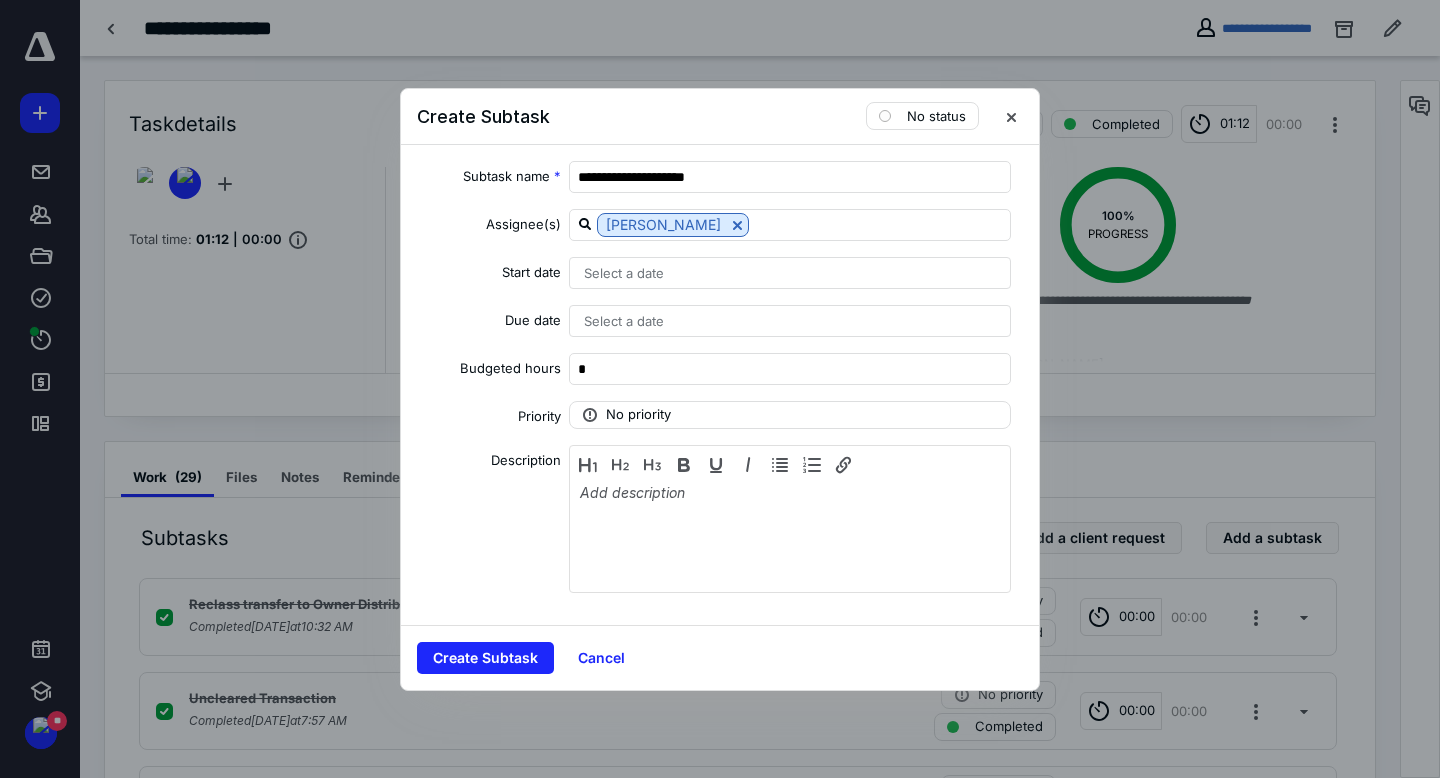 click on "Select a date" at bounding box center (624, 321) 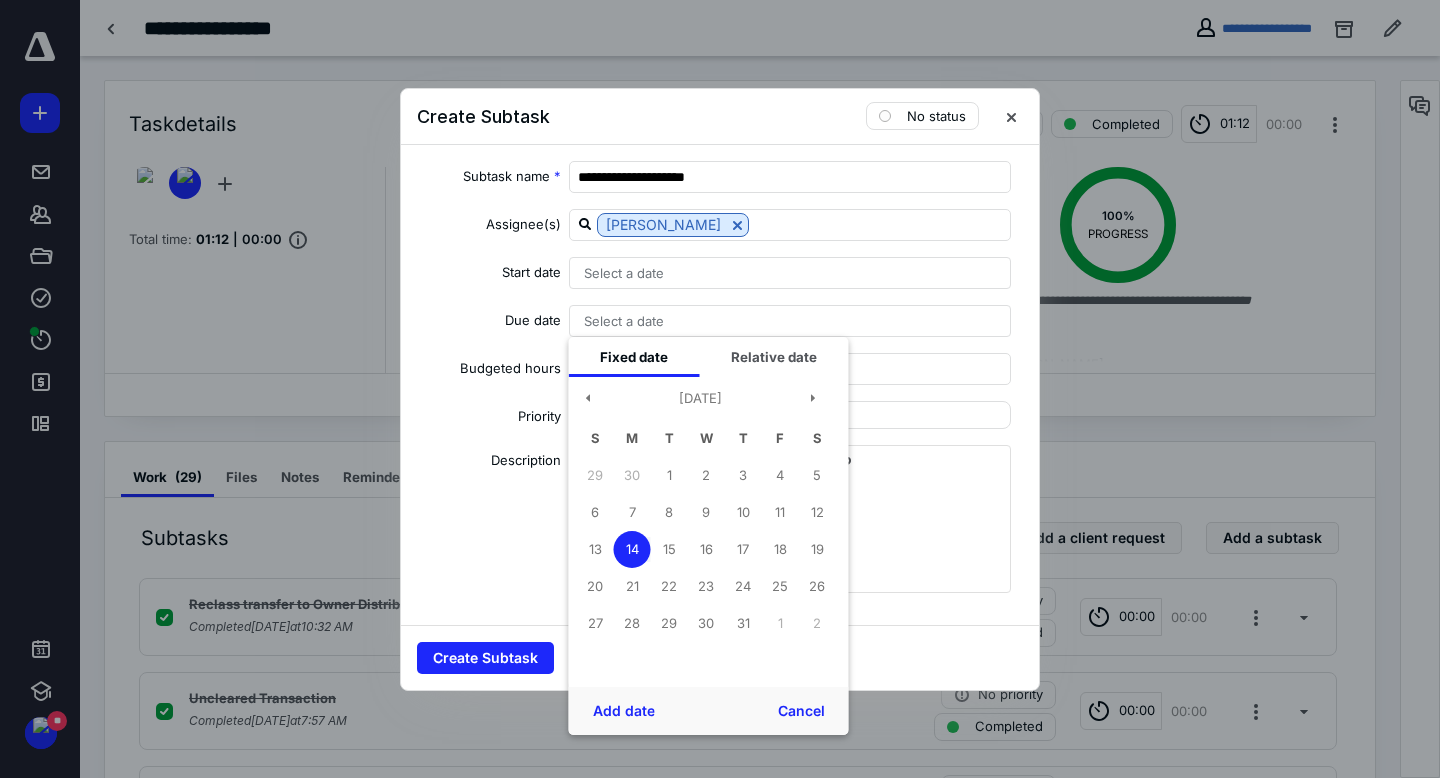 click on "14" at bounding box center [632, 549] 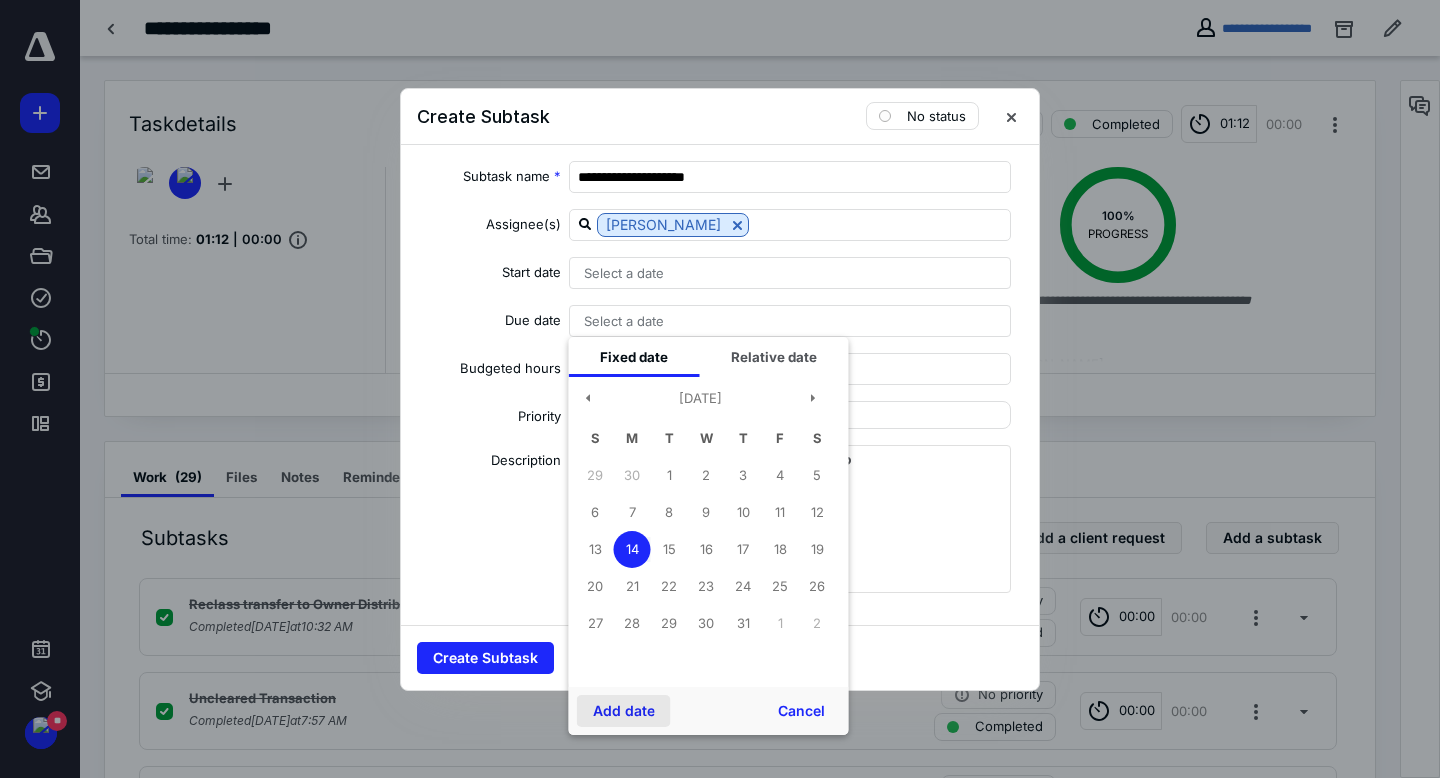 click on "Add date" at bounding box center (624, 711) 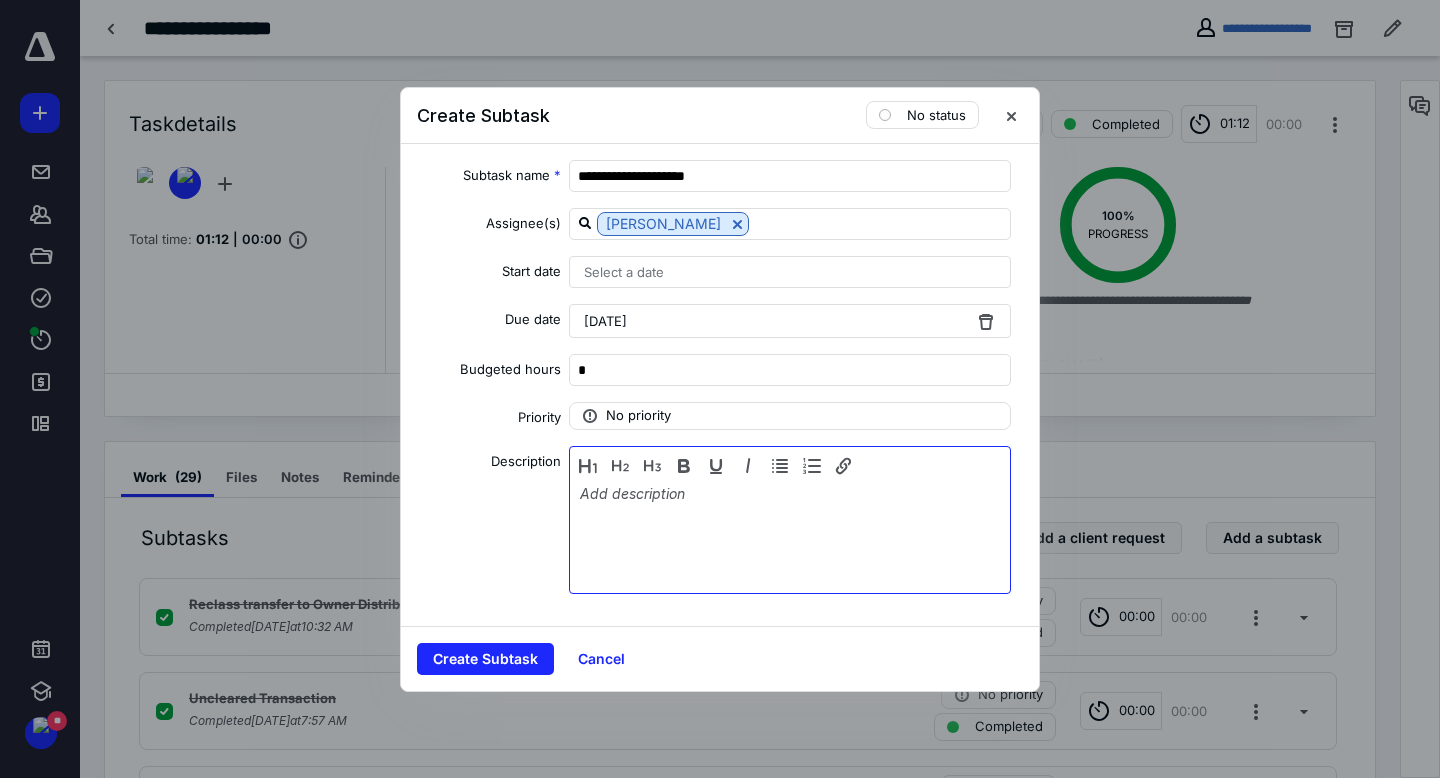 click at bounding box center (790, 535) 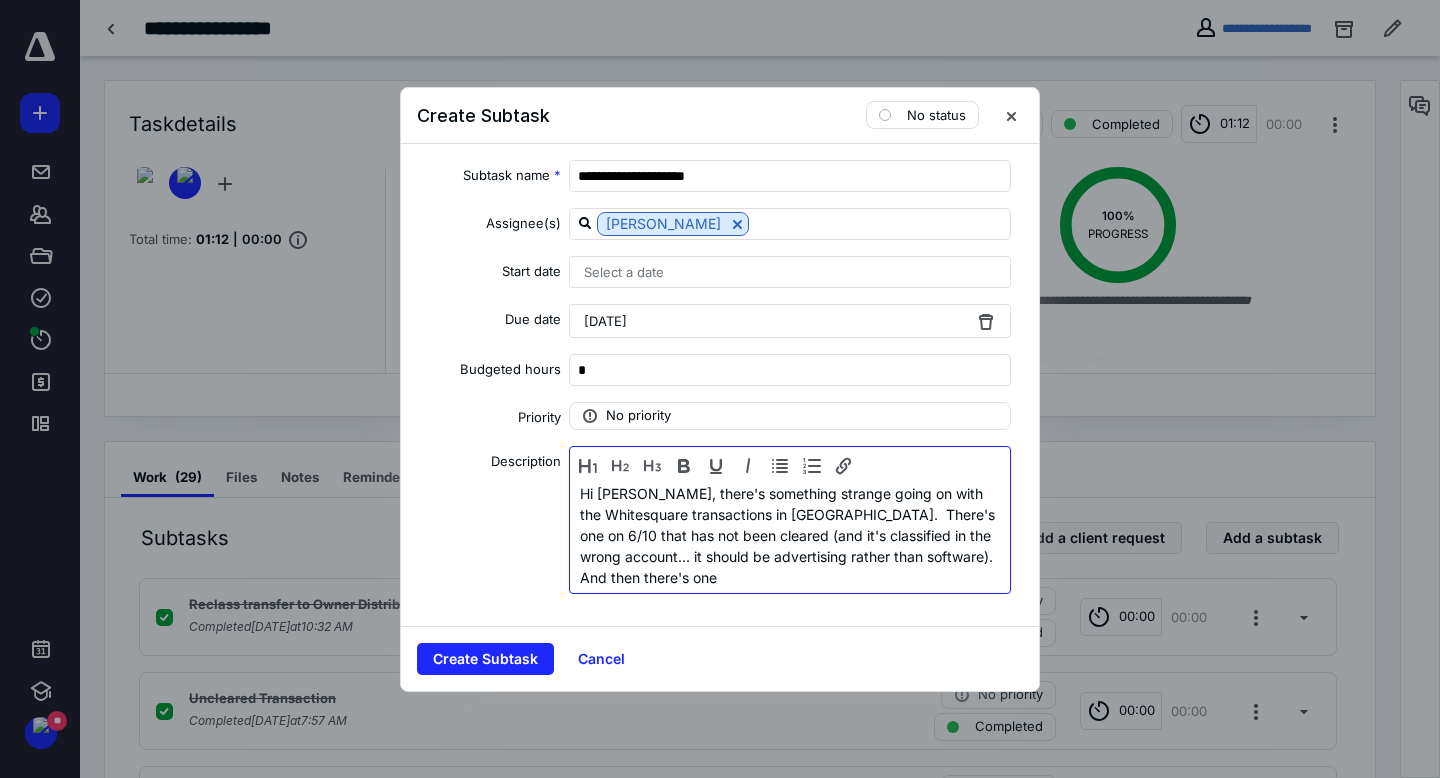 click on "Hi [PERSON_NAME], there's something strange going on with the Whitesquare transactions in [GEOGRAPHIC_DATA].  There's one on 6/10 that has not been cleared (and it's classified in the wrong account... it should be advertising rather than software). And then there's one" at bounding box center [790, 535] 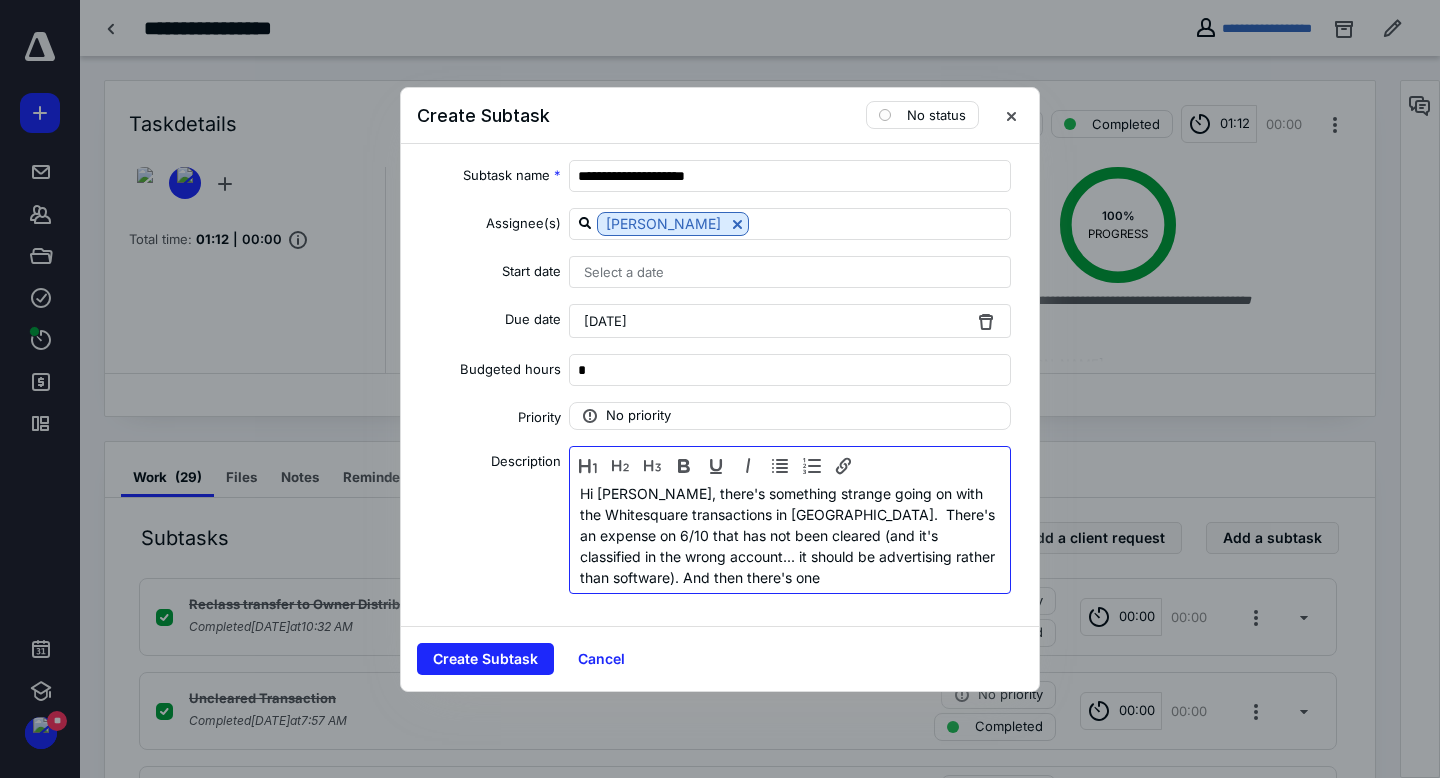 click on "Hi [PERSON_NAME], there's something strange going on with the Whitesquare transactions in [GEOGRAPHIC_DATA].  There's an expense on 6/10 that has not been cleared (and it's classified in the wrong account... it should be advertising rather than software). And then there's one" at bounding box center [790, 535] 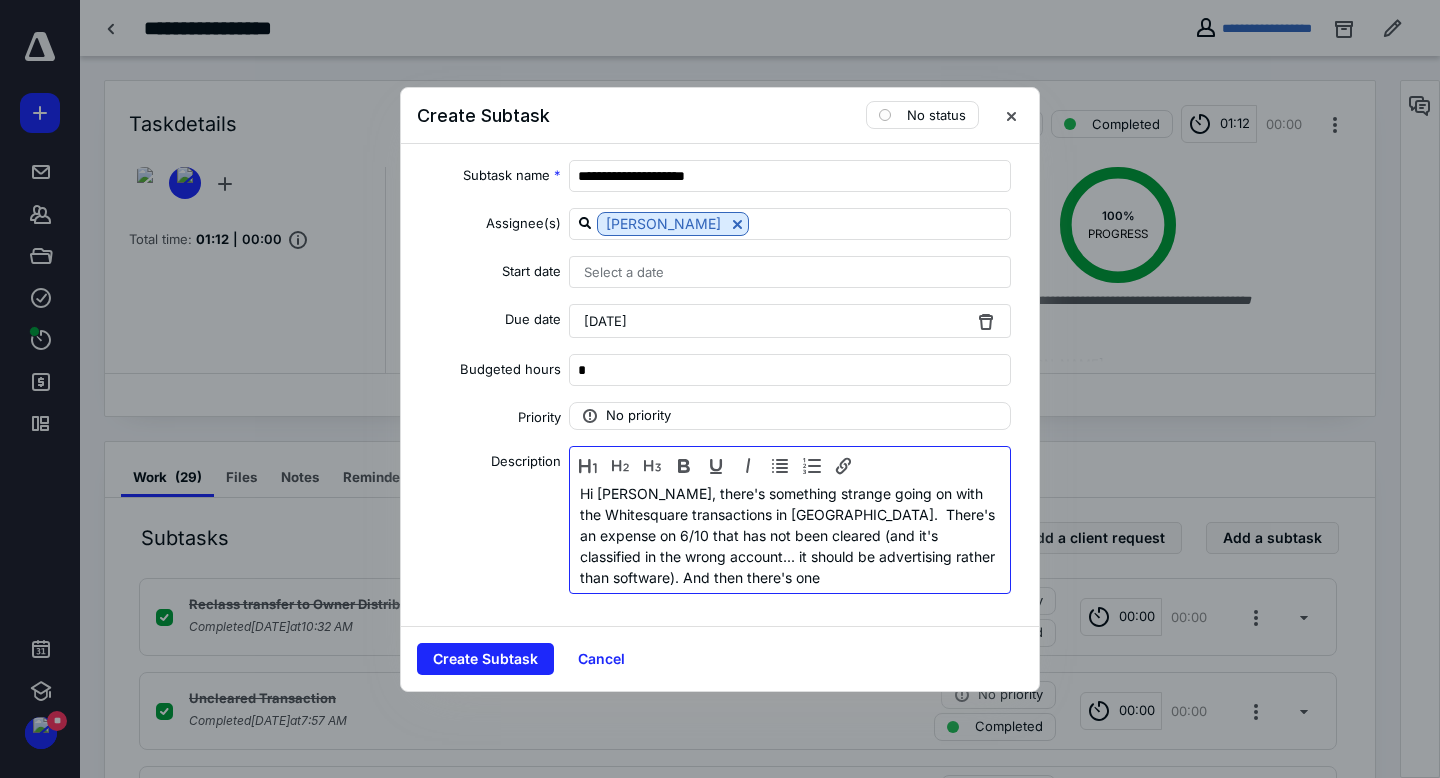 click on "Hi [PERSON_NAME], there's something strange going on with the Whitesquare transactions in [GEOGRAPHIC_DATA].  There's an expense on 6/10 that has not been cleared (and it's classified in the wrong account... it should be advertising rather than software). And then there's one" at bounding box center [790, 535] 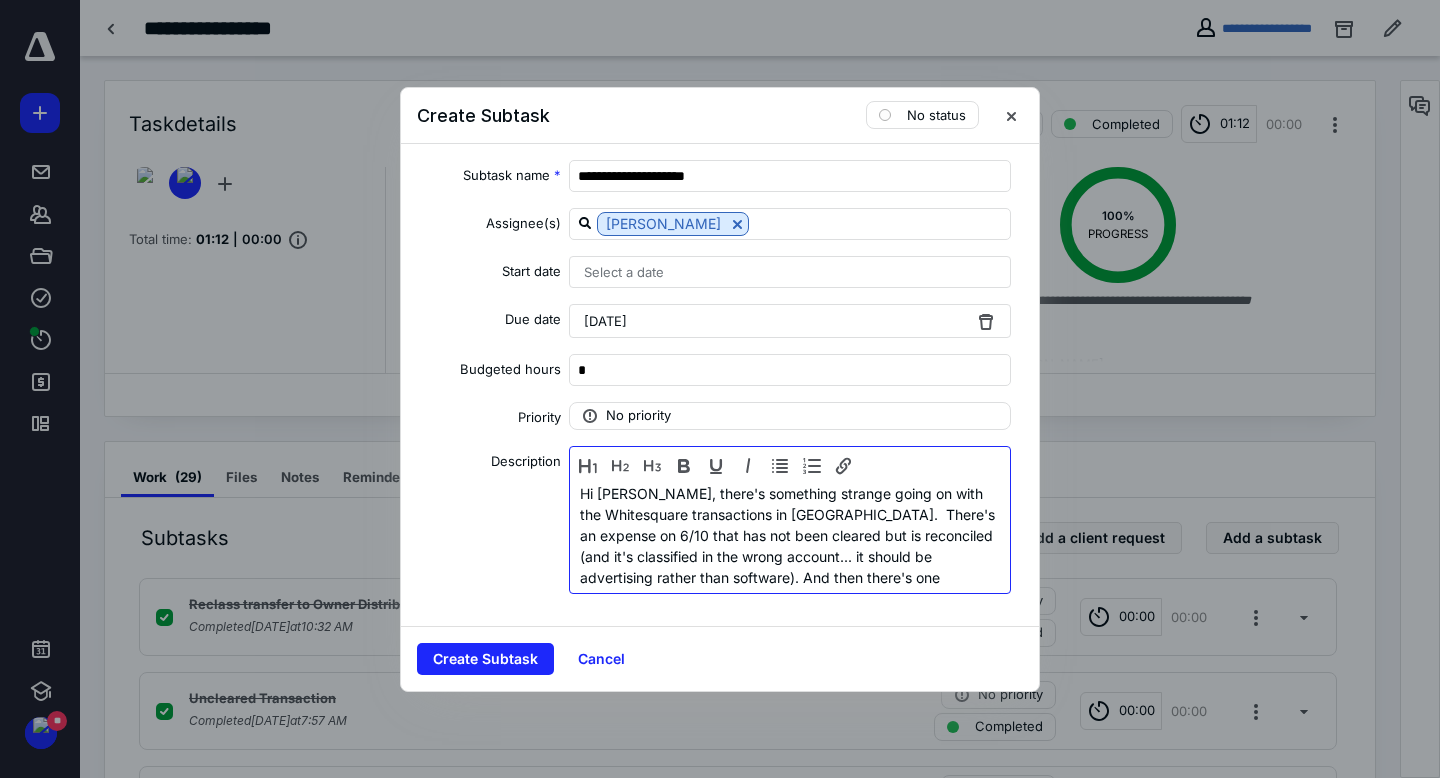 click on "Hi [PERSON_NAME], there's something strange going on with the Whitesquare transactions in [GEOGRAPHIC_DATA].  There's an expense on 6/10 that has not been cleared but is reconciled (and it's classified in the wrong account... it should be advertising rather than software). And then there's one" at bounding box center [790, 535] 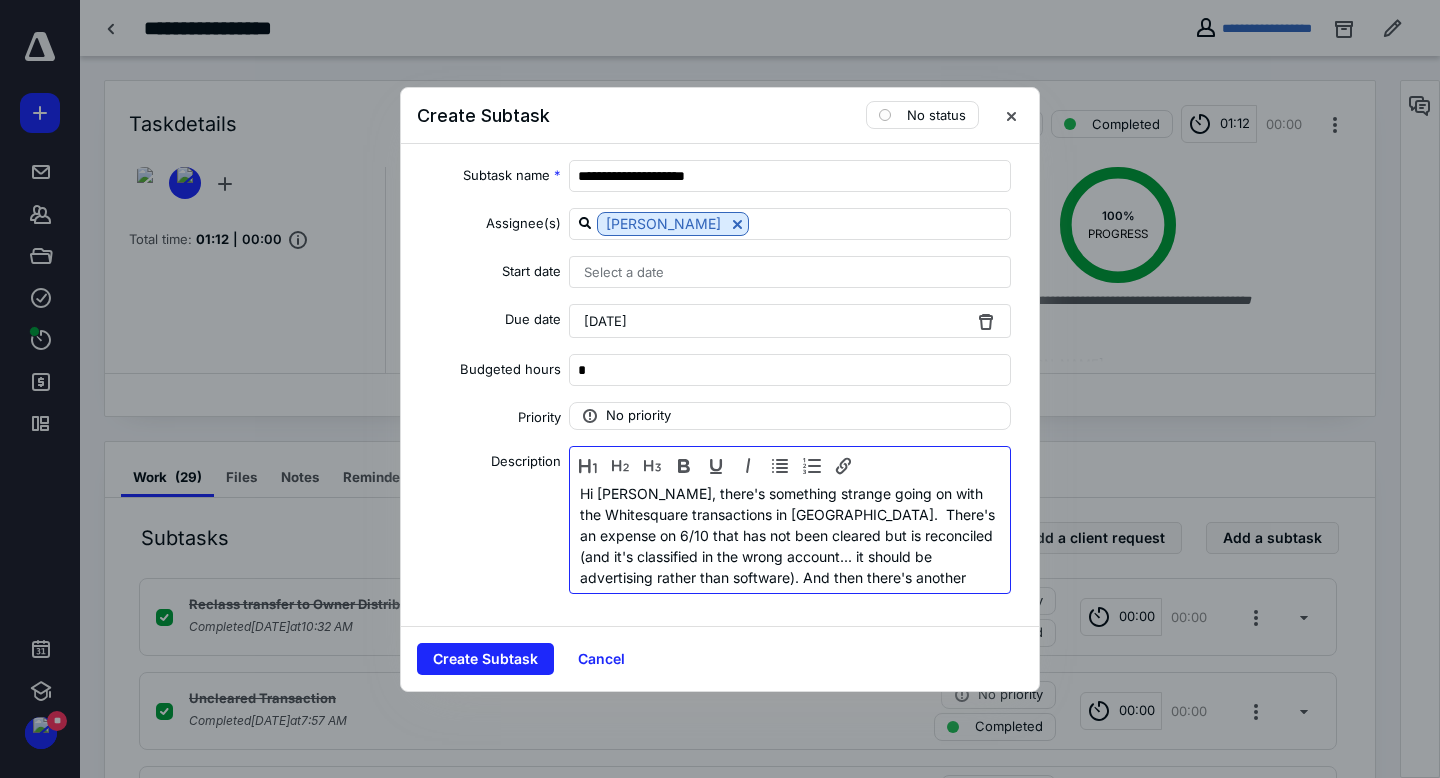 scroll, scrollTop: 20, scrollLeft: 0, axis: vertical 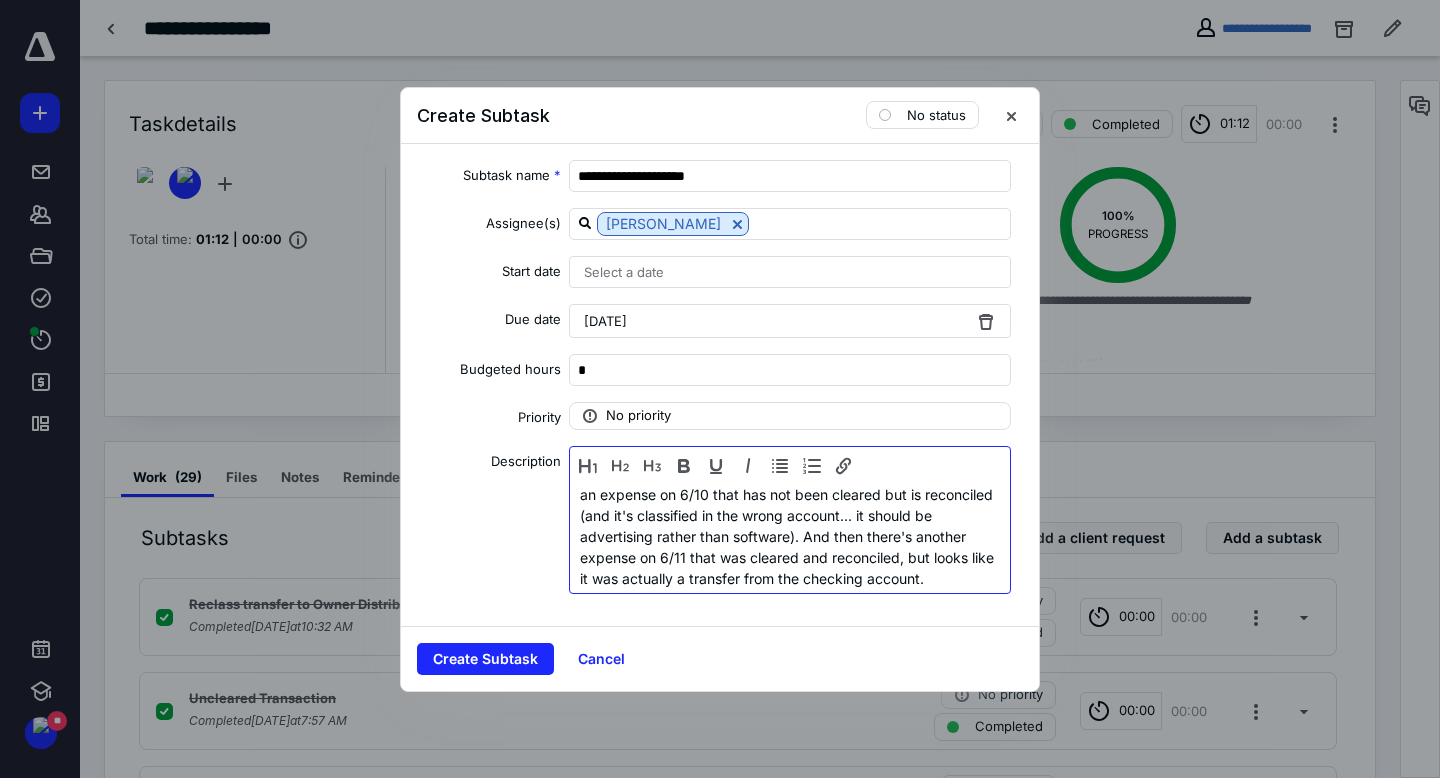 click on "Hi [PERSON_NAME], there's something strange going on with the Whitesquare transactions in [GEOGRAPHIC_DATA].  There's an expense on 6/10 that has not been cleared but is reconciled (and it's classified in the wrong account... it should be advertising rather than software). And then there's another expense on 6/11 that was cleared and reconciled, but looks like it was actually a transfer from the checking account." at bounding box center (790, 515) 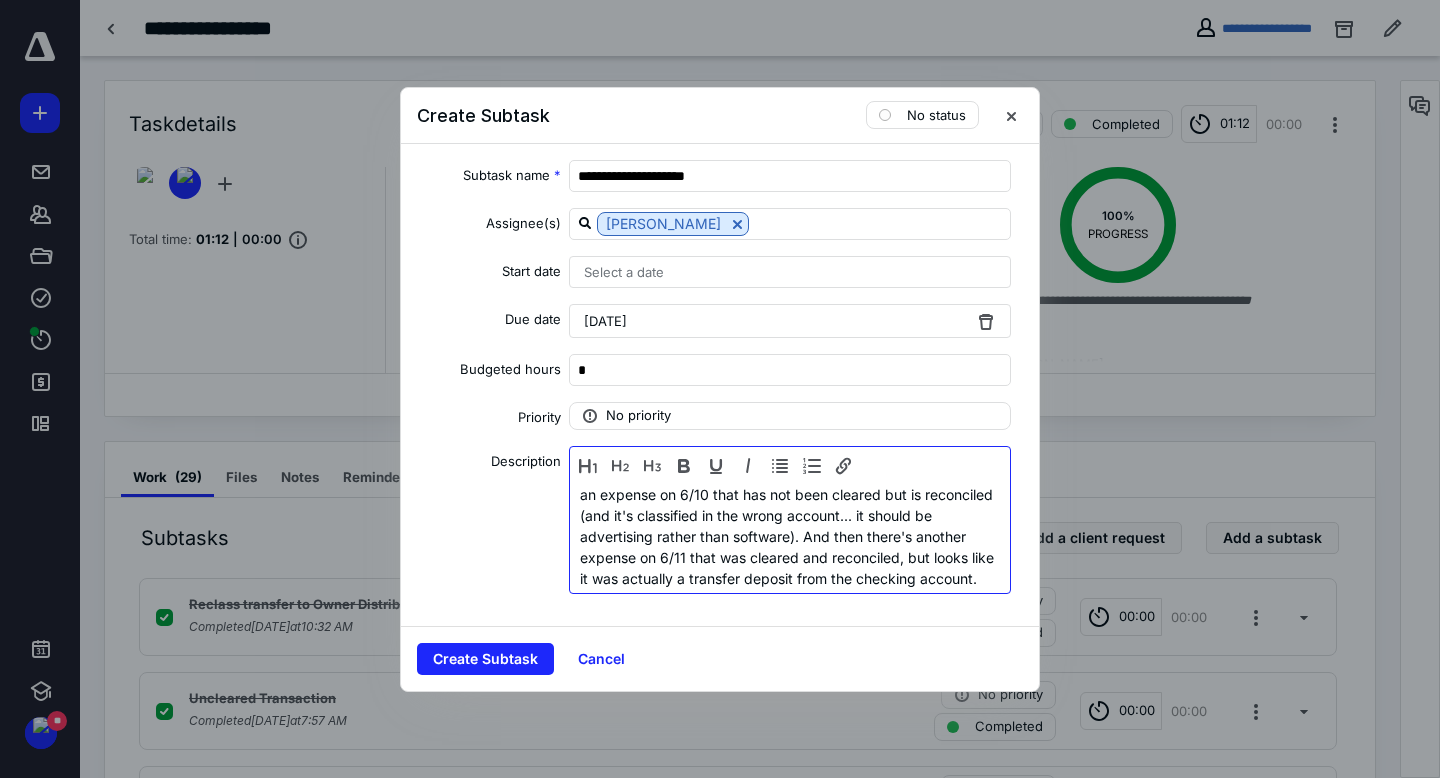 click on "Hi [PERSON_NAME], there's something strange going on with the Whitesquare transactions in [GEOGRAPHIC_DATA].  There's an expense on 6/10 that has not been cleared but is reconciled (and it's classified in the wrong account... it should be advertising rather than software). And then there's another expense on 6/11 that was cleared and reconciled, but looks like it was actually a transfer deposit from the checking account." at bounding box center [790, 515] 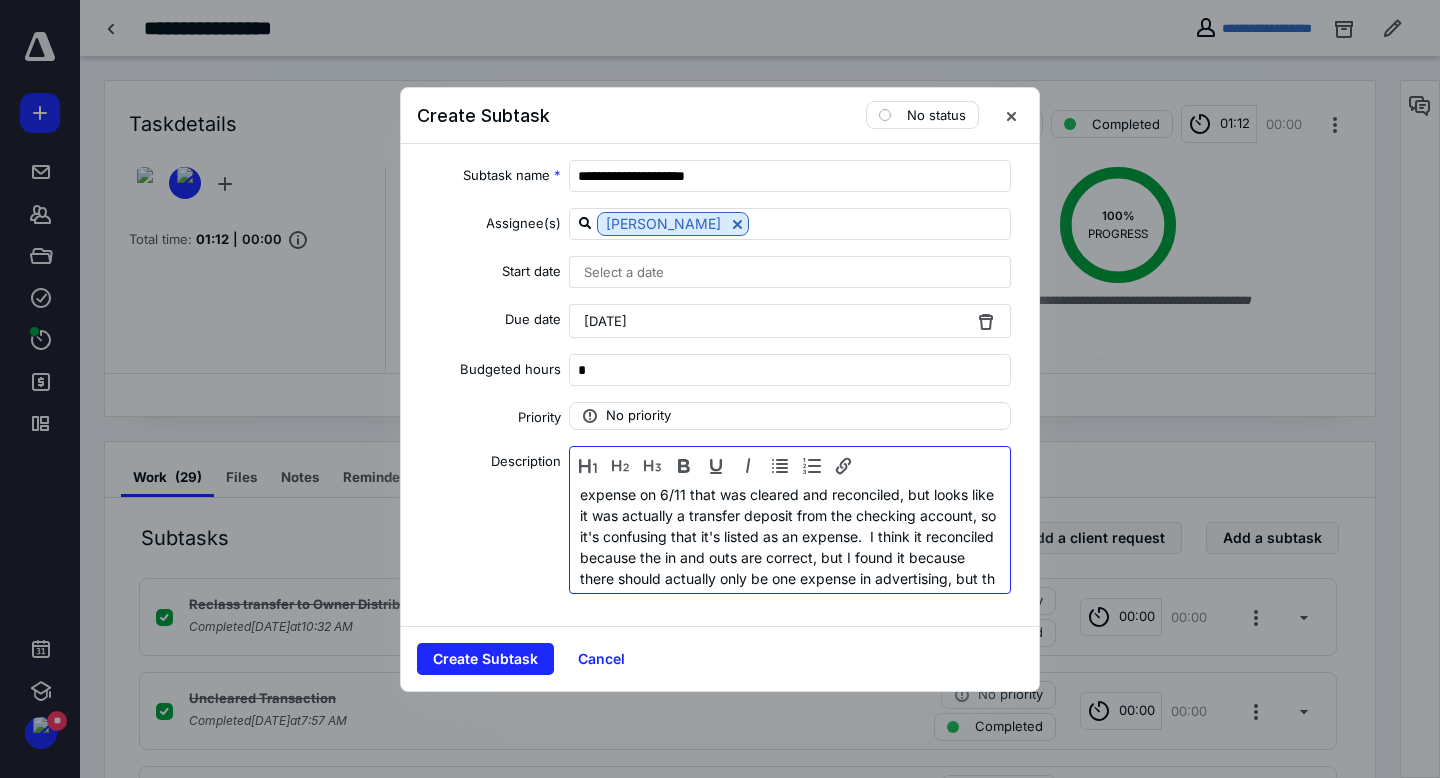 scroll, scrollTop: 125, scrollLeft: 0, axis: vertical 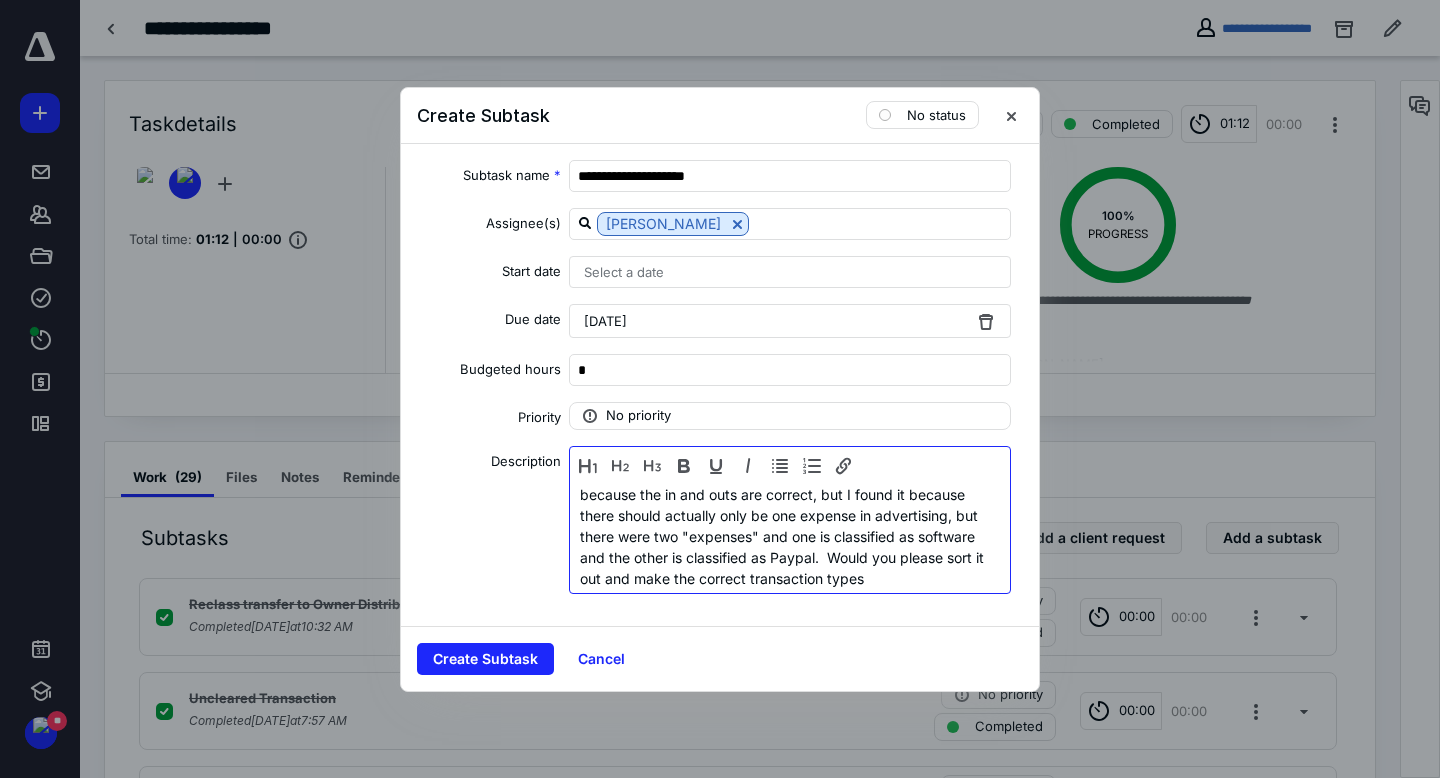 click on "Hi [PERSON_NAME], there's something strange going on with the Whitesquare transactions in [GEOGRAPHIC_DATA].  There's an expense on 6/10 that has not been cleared but is reconciled (and it's classified in the wrong account... it should be advertising rather than software). And then there's another expense on 6/11 that was cleared and reconciled, but looks like it was actually a transfer deposit from the checking account, so it's confusing that it's listed as an expense.  I think it reconciled because the in and outs are correct, but I found it because there should actually only be one expense in advertising, but there were two "expenses" and one is classified as software and the other is classified as Paypal.  Would you please sort it out and make the correct transaction types" at bounding box center (790, 452) 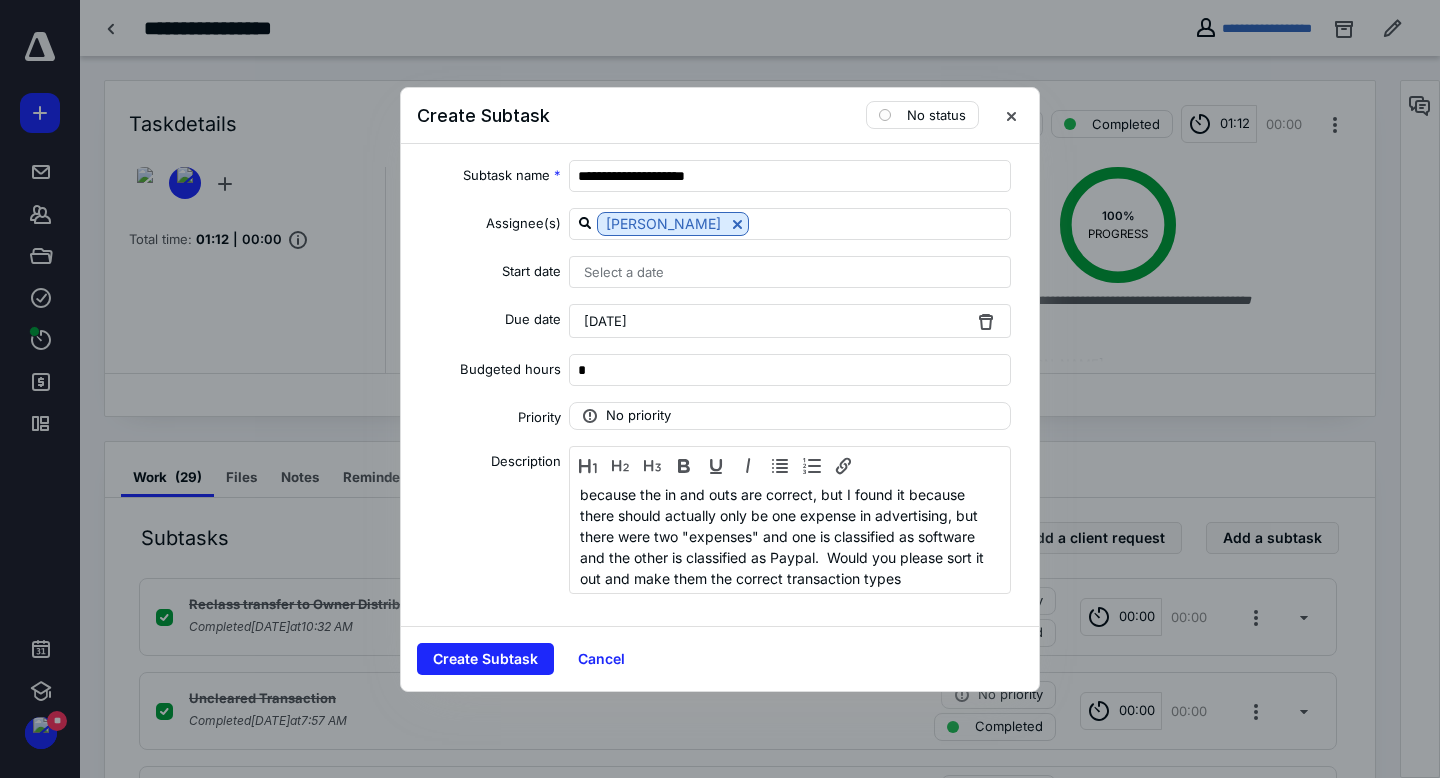 click on "Hi [PERSON_NAME], there's something strange going on with the Whitesquare transactions in [GEOGRAPHIC_DATA].  There's an expense on 6/10 that has not been cleared but is reconciled (and it's classified in the wrong account... it should be advertising rather than software). And then there's another expense on 6/11 that was cleared and reconciled, but looks like it was actually a transfer deposit from the checking account, so it's confusing that it's listed as an expense.  I think it reconciled because the in and outs are correct, but I found it because there should actually only be one expense in advertising, but there were two "expenses" and one is classified as software and the other is classified as Paypal.  Would you please sort it out and make them the correct transaction types" at bounding box center [790, 520] 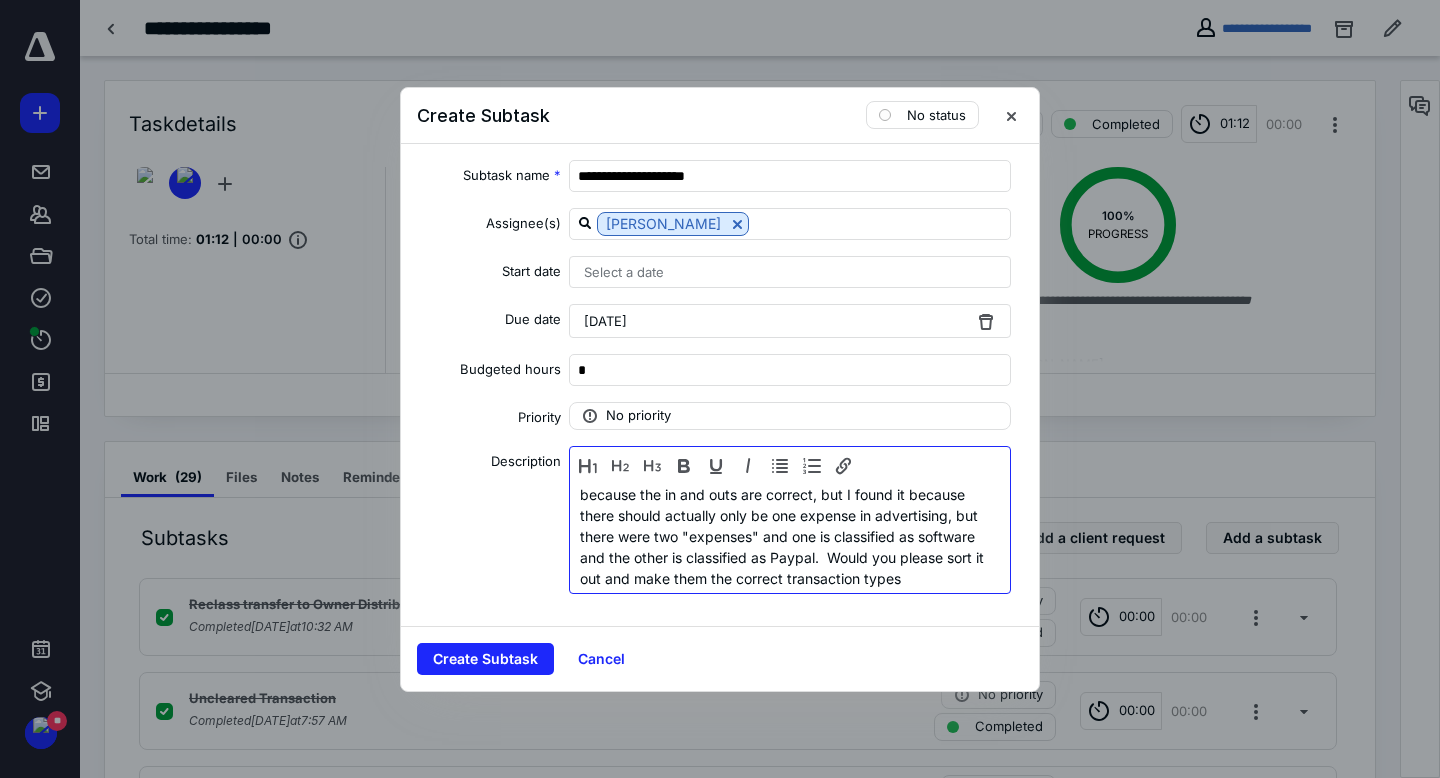 click on "Hi [PERSON_NAME], there's something strange going on with the Whitesquare transactions in [GEOGRAPHIC_DATA].  There's an expense on 6/10 that has not been cleared but is reconciled (and it's classified in the wrong account... it should be advertising rather than software). And then there's another expense on 6/11 that was cleared and reconciled, but looks like it was actually a transfer deposit from the checking account, so it's confusing that it's listed as an expense.  I think it reconciled because the in and outs are correct, but I found it because there should actually only be one expense in advertising, but there were two "expenses" and one is classified as software and the other is classified as Paypal.  Would you please sort it out and make them the correct transaction types" at bounding box center [790, 452] 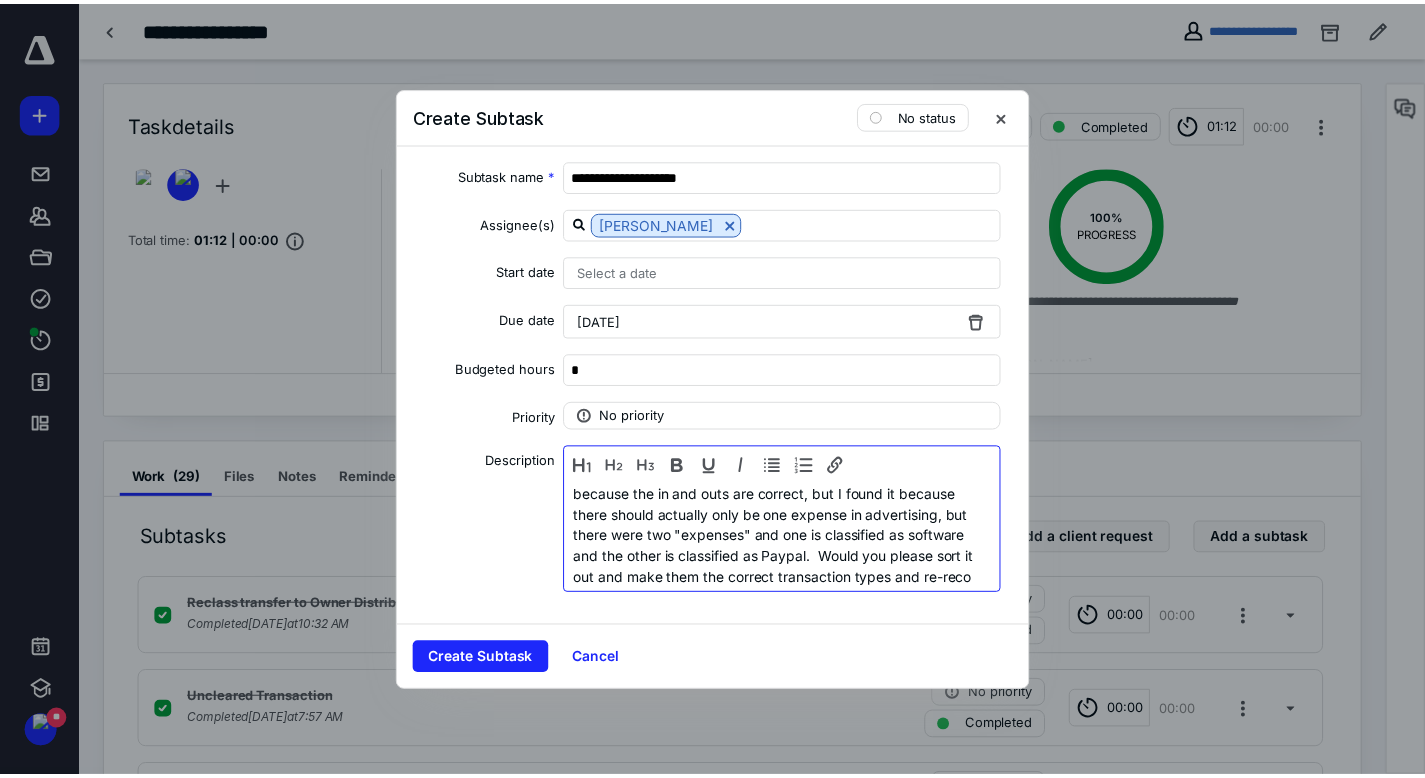 scroll, scrollTop: 188, scrollLeft: 0, axis: vertical 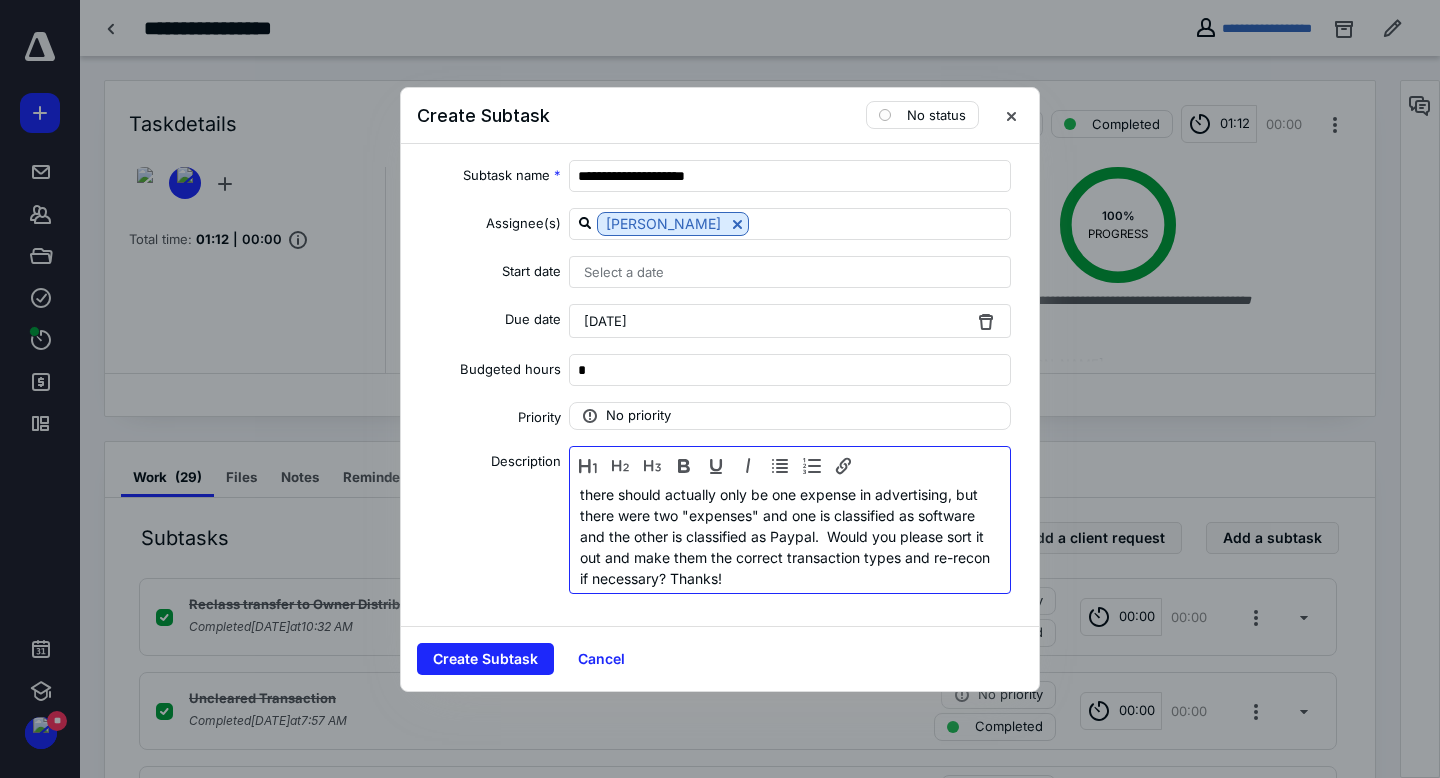 click on "Hi [PERSON_NAME], there's something strange going on with the Whitesquare transactions in [GEOGRAPHIC_DATA].  There's an expense on 6/10 that has not been cleared but is reconciled (and it's classified in the wrong account... it should be advertising rather than software). And then there's another expense on 6/11 that was cleared and reconciled, but looks like it was actually a transfer deposit from the checking account, so it's confusing that it's listed as an expense.  I think it reconciled because the in and outs are correct, but I found it because there should actually only be one expense in advertising, but there were two "expenses" and one is classified as software and the other is classified as Paypal.  Would you please sort it out and make them the correct transaction types and re-recon if necessary? Thanks!" at bounding box center (790, 442) 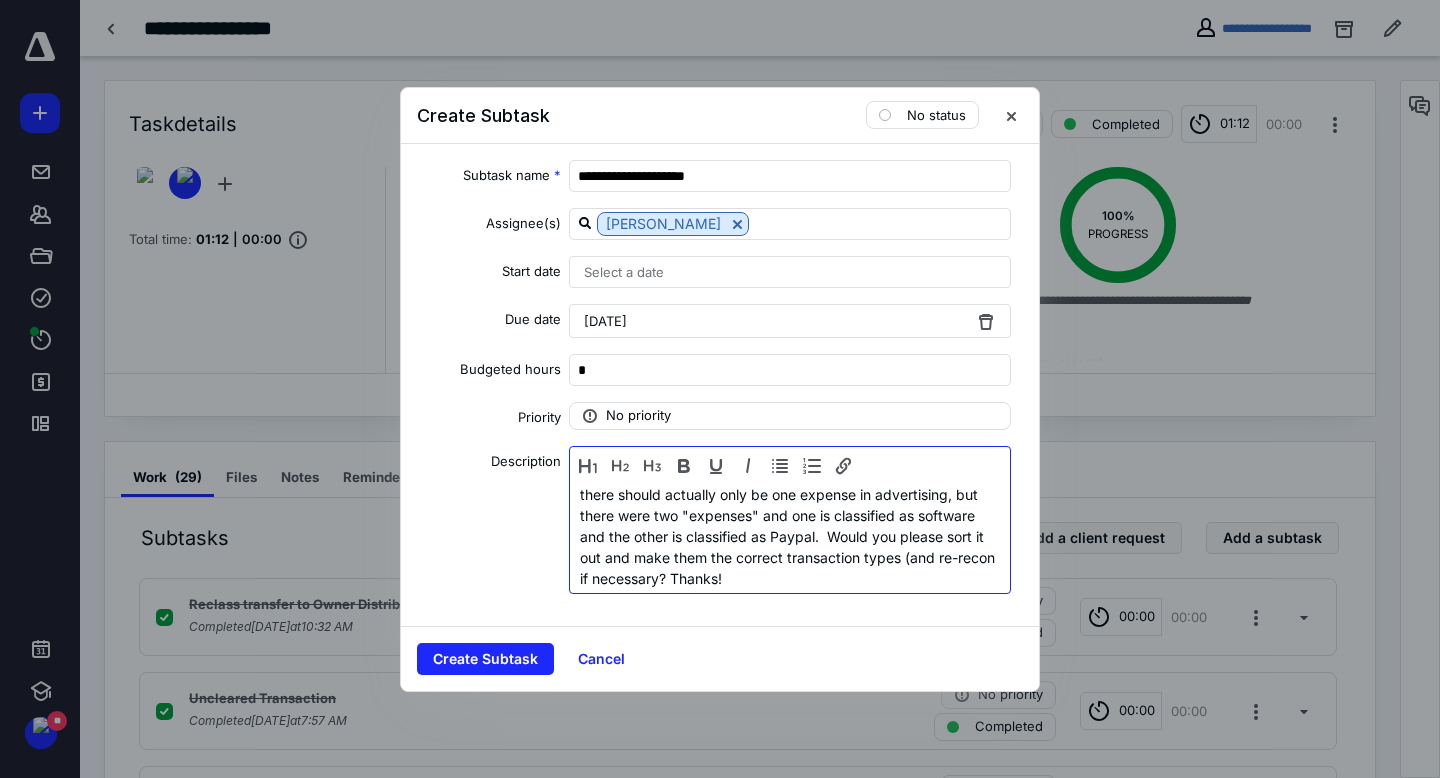 click on "Hi [PERSON_NAME], there's something strange going on with the Whitesquare transactions in [GEOGRAPHIC_DATA].  There's an expense on 6/10 that has not been cleared but is reconciled (and it's classified in the wrong account... it should be advertising rather than software). And then there's another expense on 6/11 that was cleared and reconciled, but looks like it was actually a transfer deposit from the checking account, so it's confusing that it's listed as an expense.  I think it reconciled because the in and outs are correct, but I found it because there should actually only be one expense in advertising, but there were two "expenses" and one is classified as software and the other is classified as Paypal.  Would you please sort it out and make them the correct transaction types (and re-recon if necessary? Thanks!" at bounding box center (790, 442) 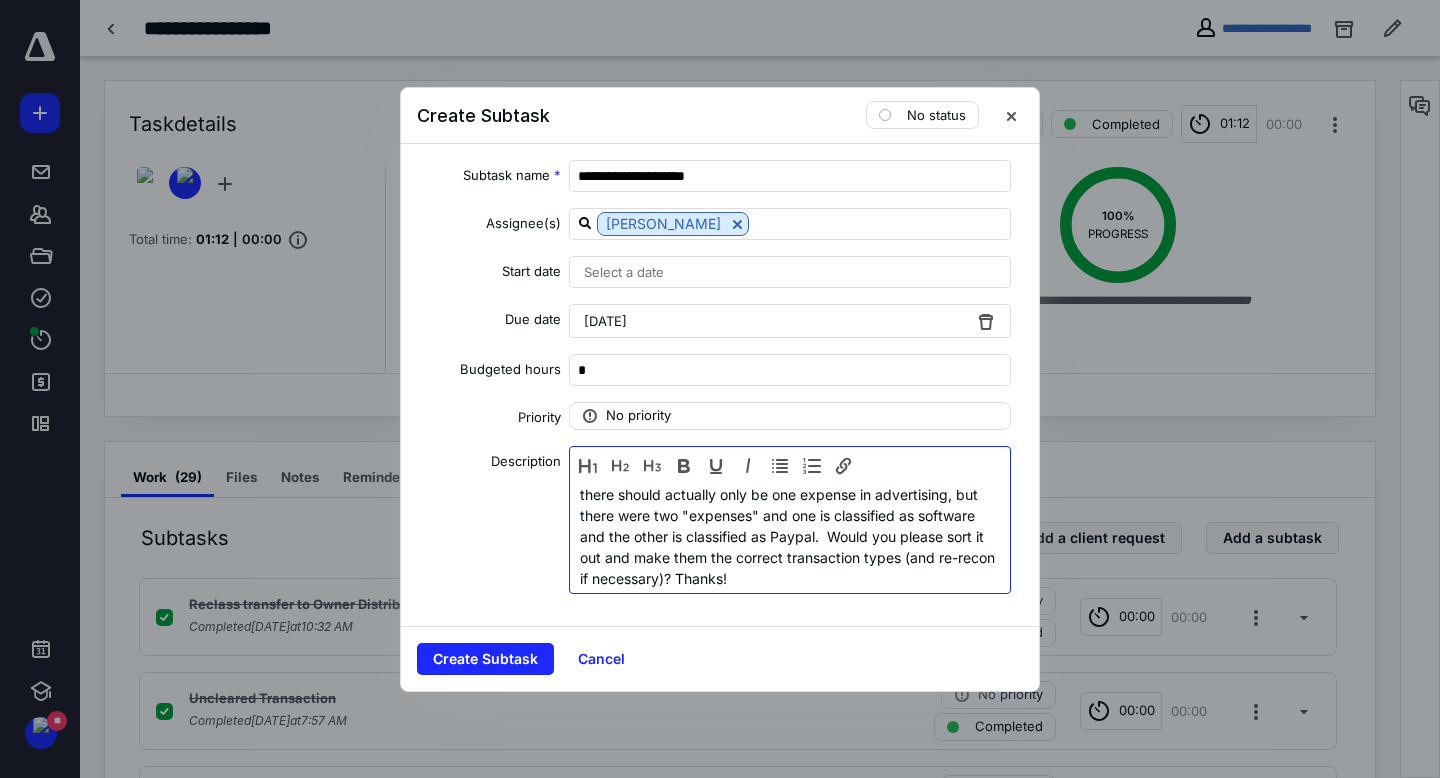 click on "Hi [PERSON_NAME], there's something strange going on with the Whitesquare transactions in [GEOGRAPHIC_DATA].  There's an expense on 6/10 that has not been cleared but is reconciled (and it's classified in the wrong account... it should be advertising rather than software). And then there's another expense on 6/11 that was cleared and reconciled, but looks like it was actually a transfer deposit from the checking account, so it's confusing that it's listed as an expense.  I think it reconciled because the in and outs are correct, but I found it because there should actually only be one expense in advertising, but there were two "expenses" and one is classified as software and the other is classified as Paypal.  Would you please sort it out and make them the correct transaction types (and re-recon if necessary)? Thanks!" at bounding box center [790, 442] 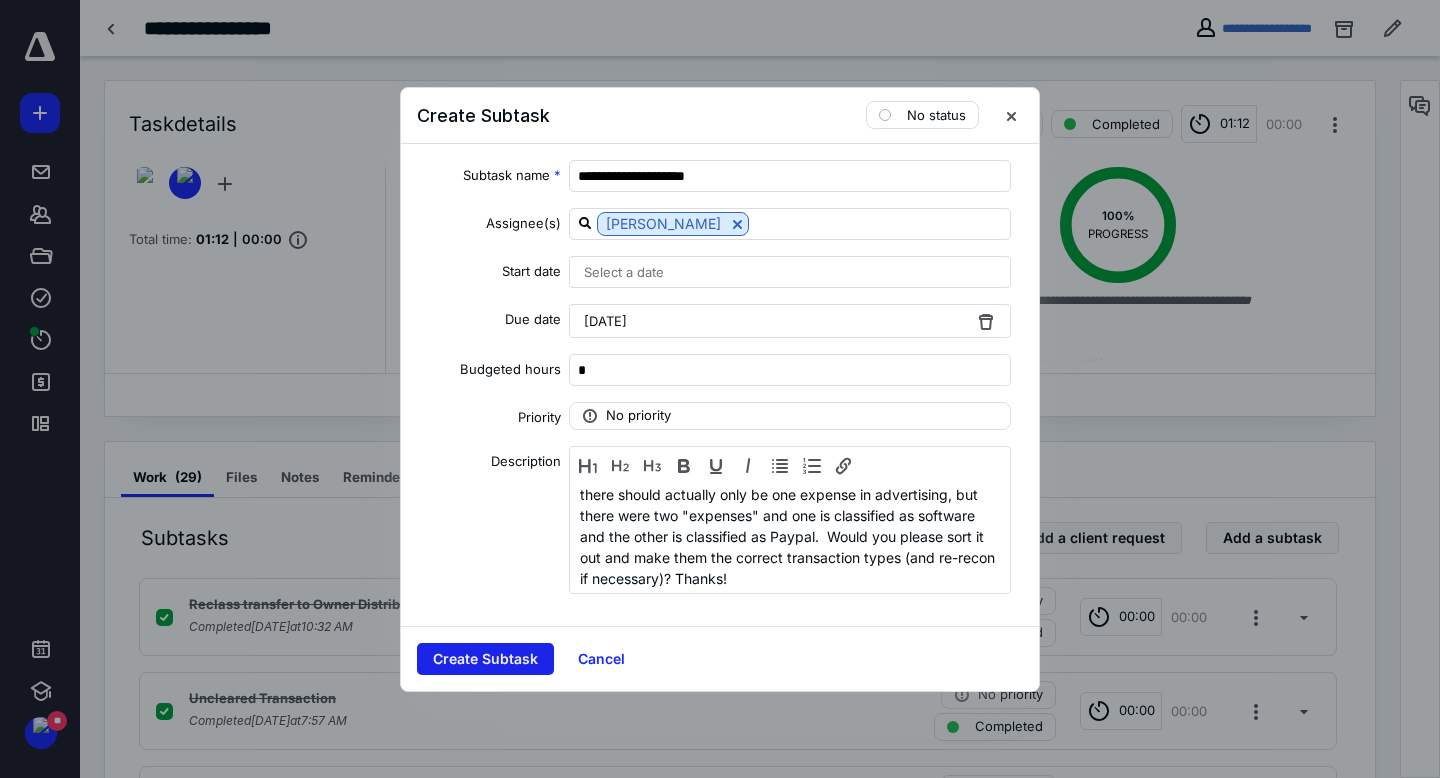 click on "Create Subtask" at bounding box center [485, 659] 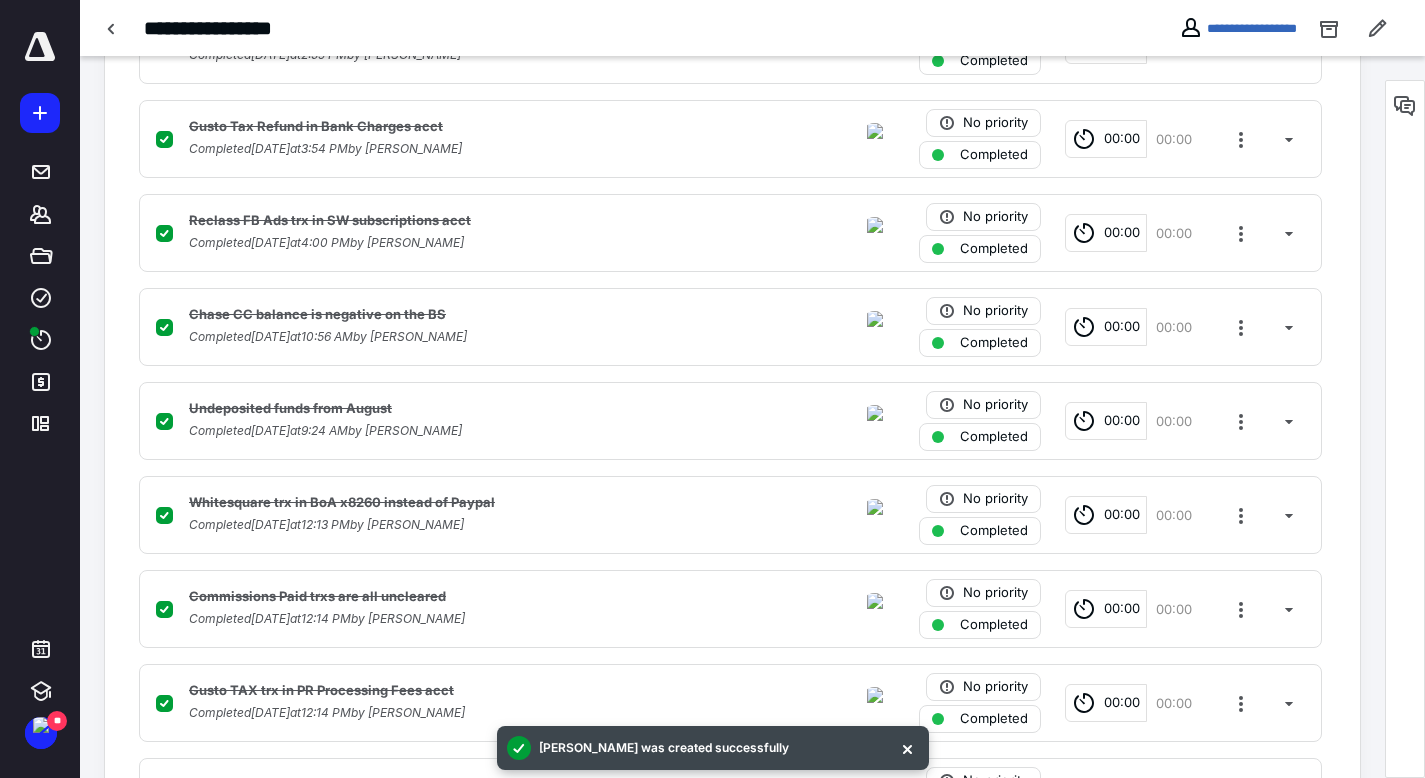 scroll, scrollTop: 2653, scrollLeft: 0, axis: vertical 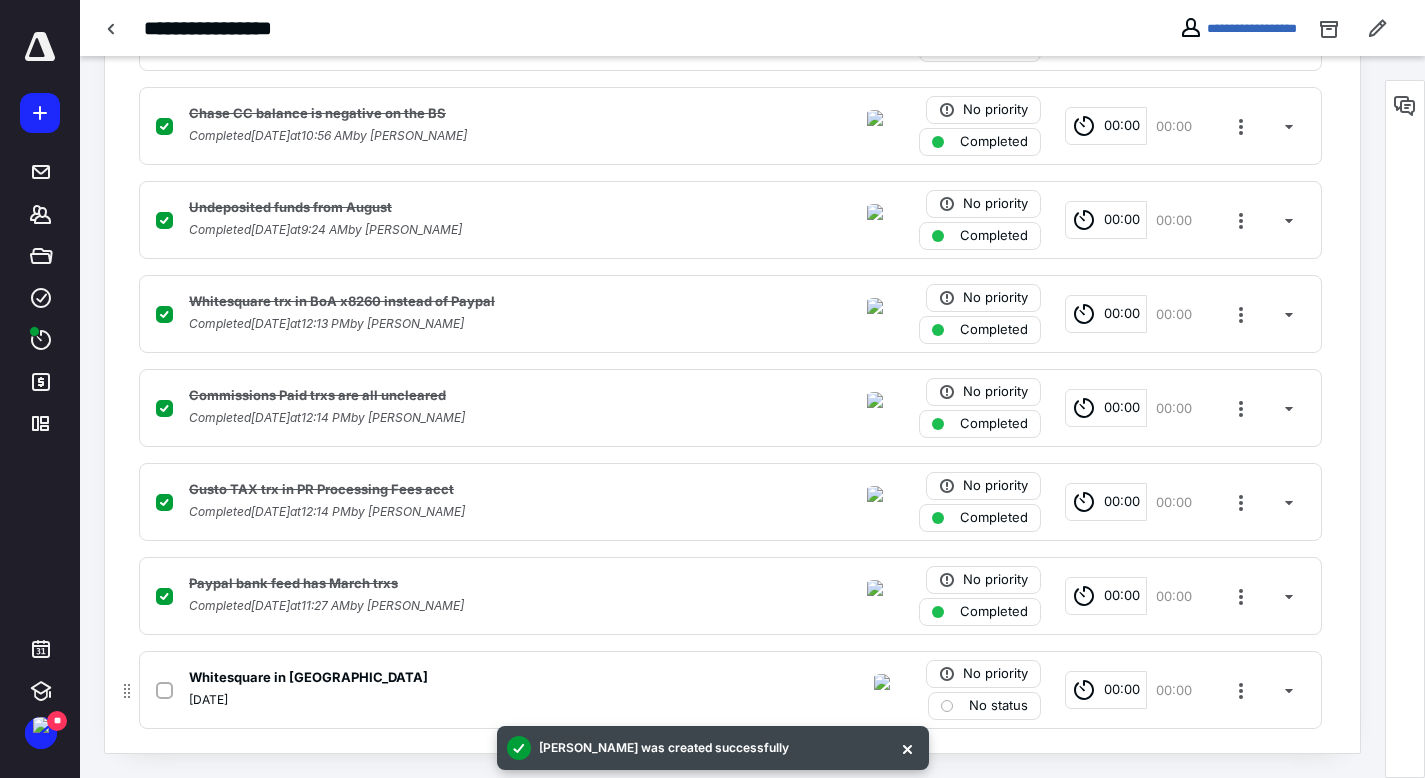 click on "Whitesquare in [GEOGRAPHIC_DATA]" at bounding box center (468, 678) 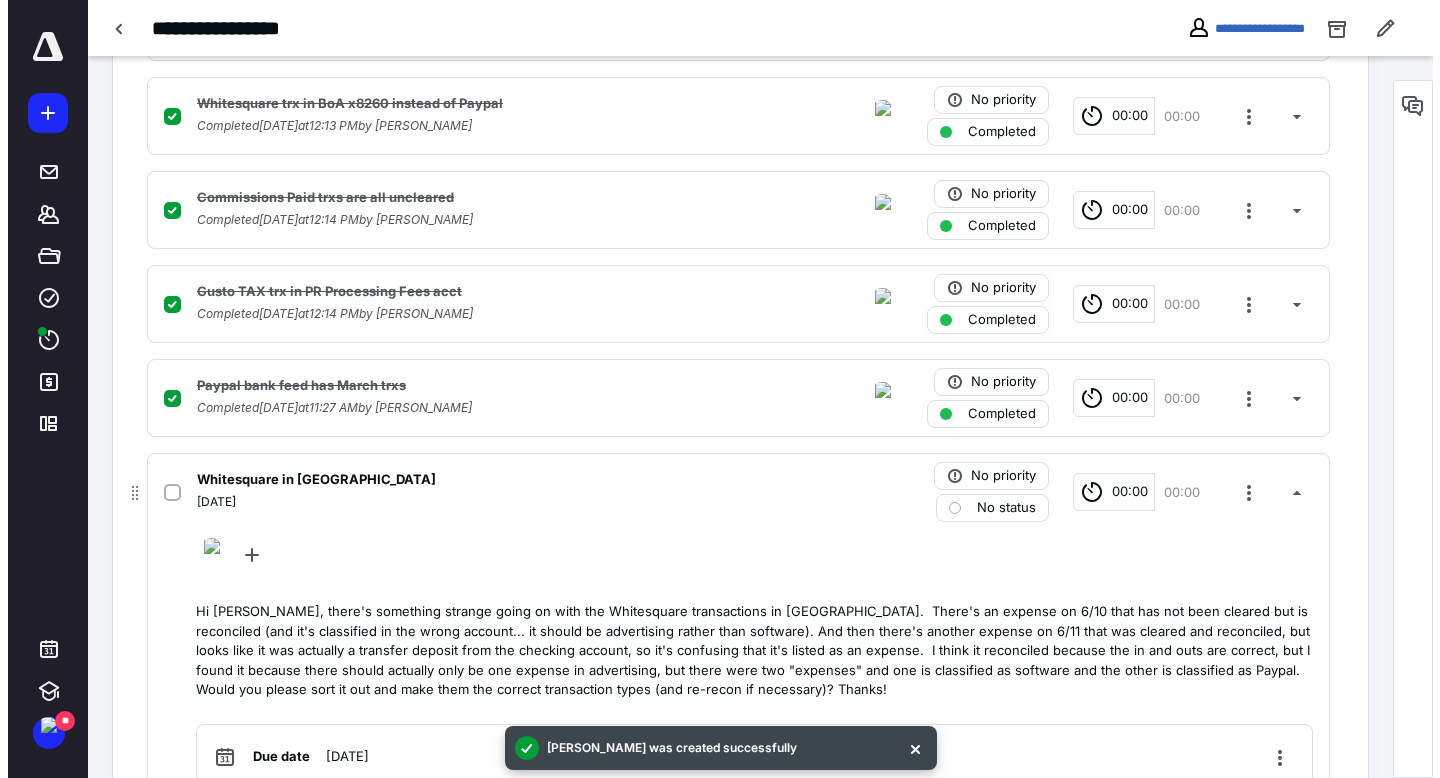 scroll, scrollTop: 2984, scrollLeft: 0, axis: vertical 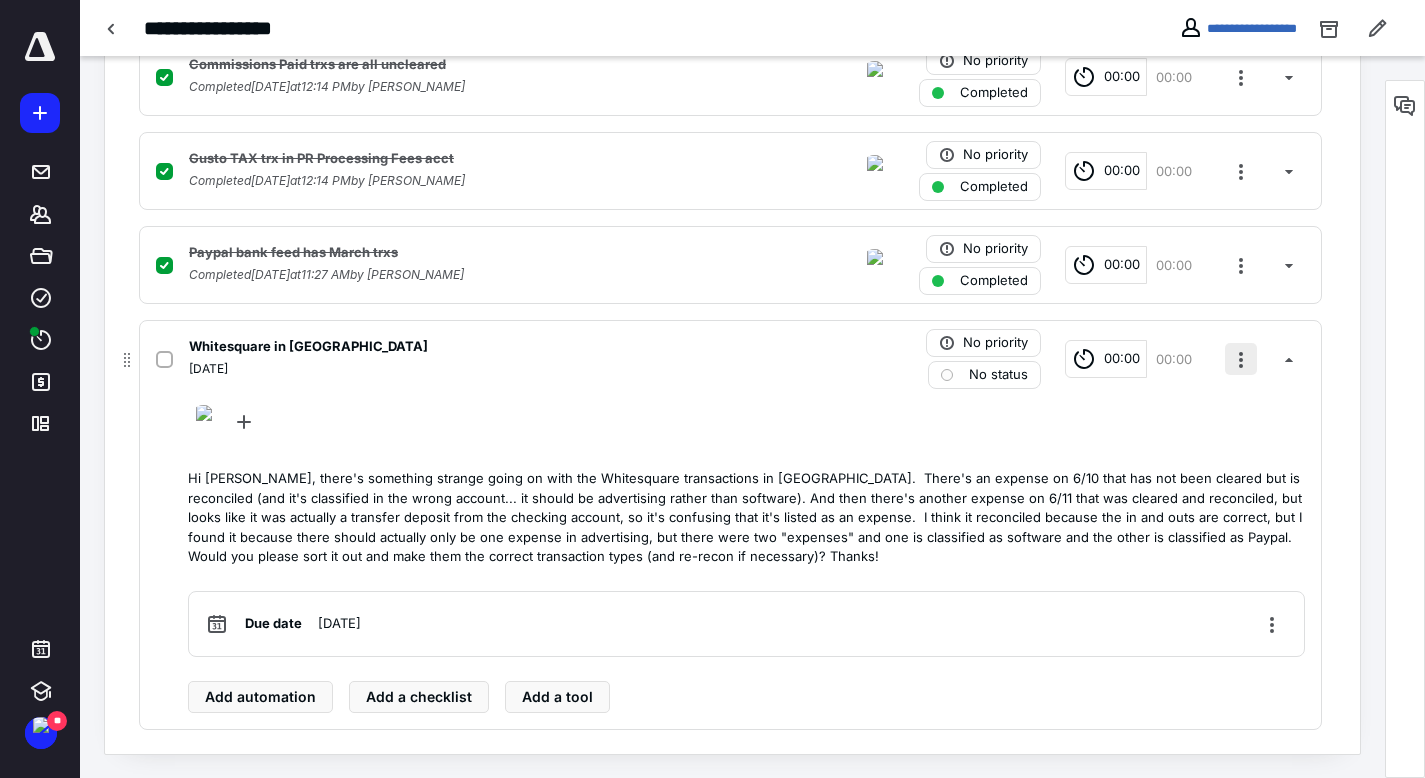 click at bounding box center (1241, 359) 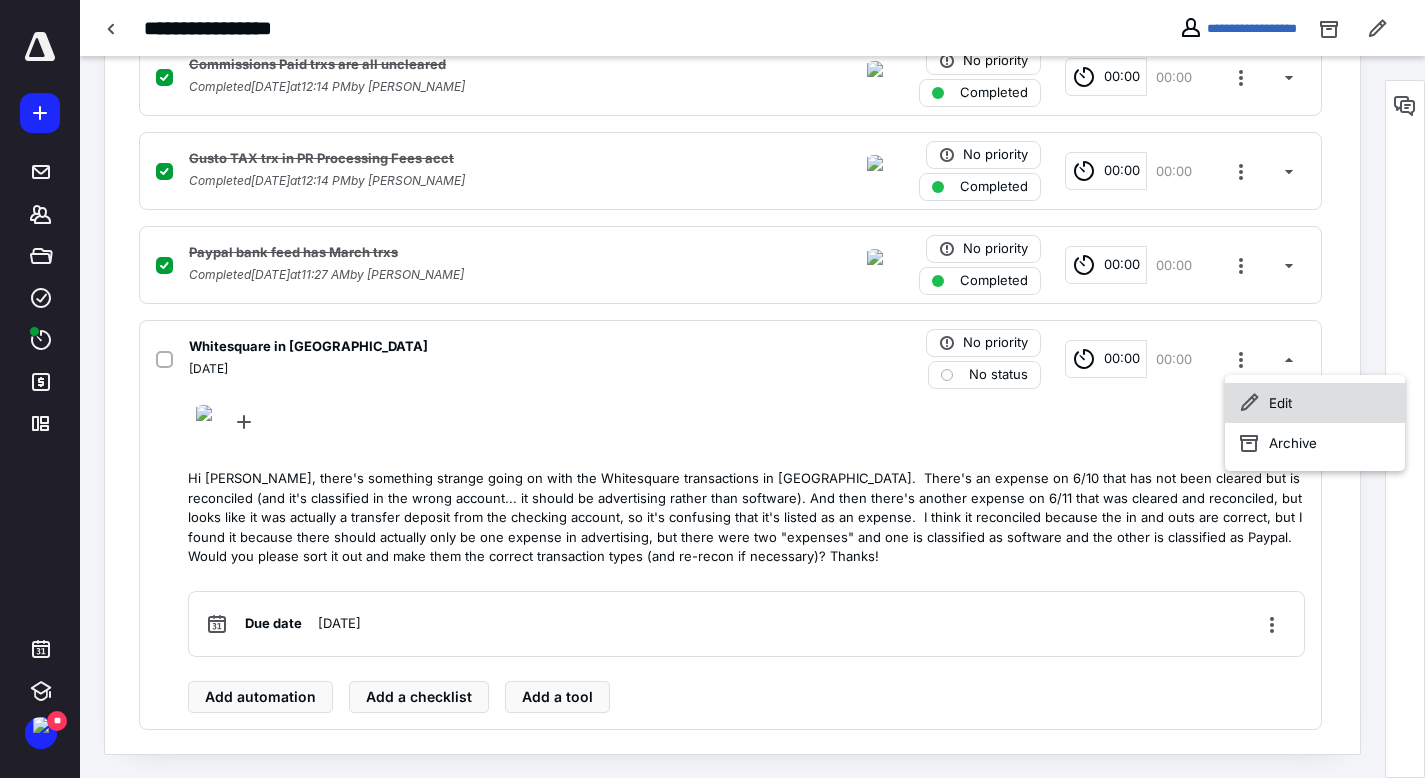 click on "Edit" at bounding box center [1315, 403] 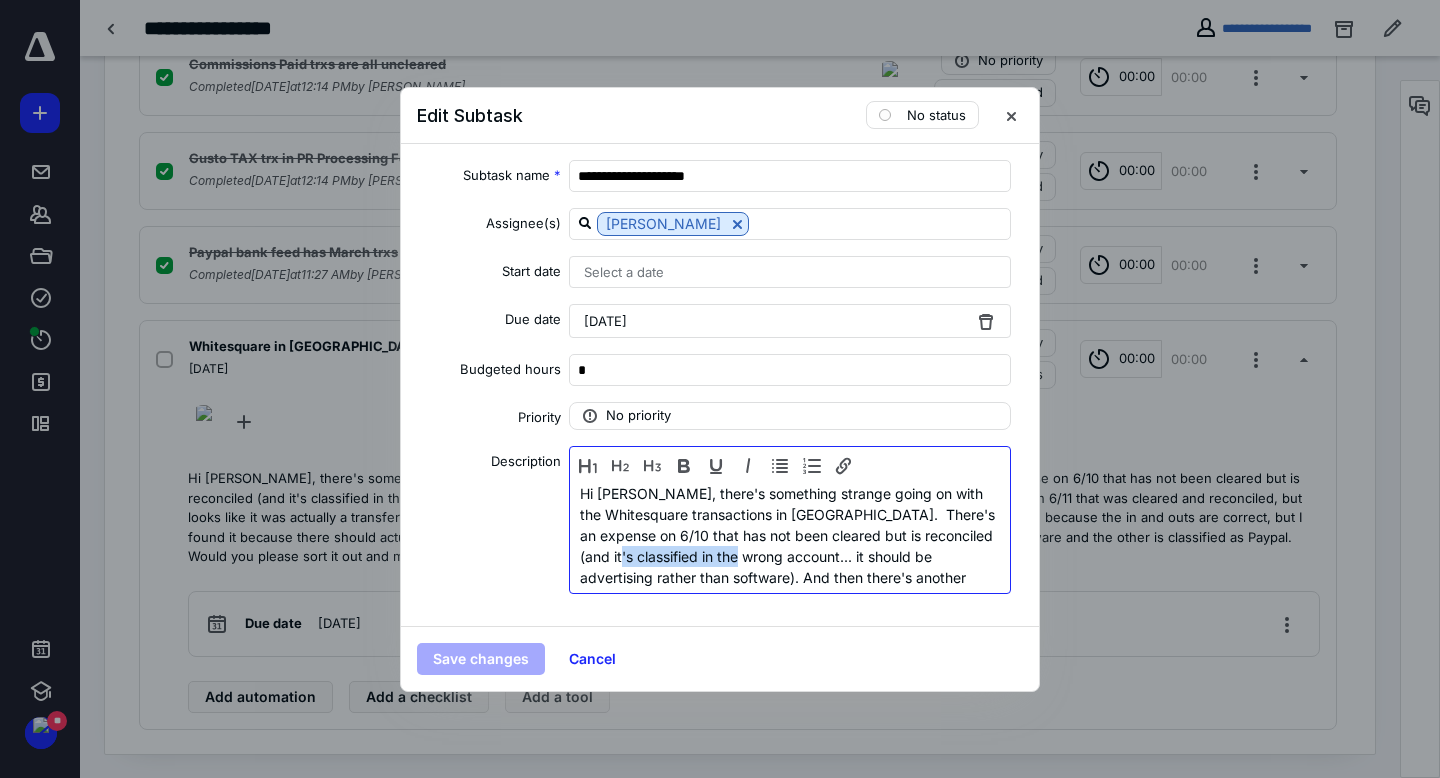 drag, startPoint x: 663, startPoint y: 559, endPoint x: 797, endPoint y: 556, distance: 134.03358 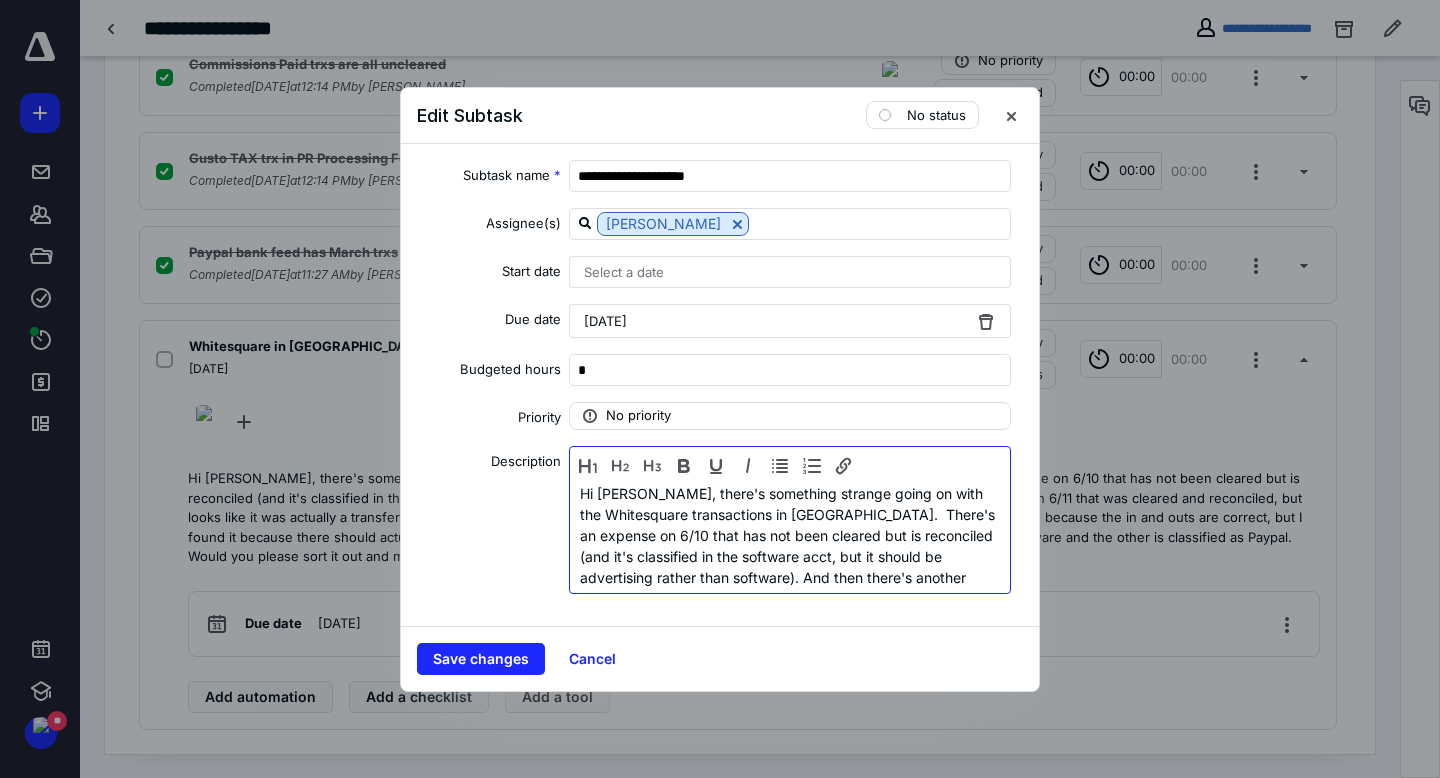click on "Hi [PERSON_NAME], there's something strange going on with the Whitesquare transactions in [GEOGRAPHIC_DATA].  There's an expense on 6/10 that has not been cleared but is reconciled (and it's classified in the software acct, but it should be advertising rather than software). And then there's another expense on 6/11 that was cleared and reconciled, but looks like it was actually a transfer deposit from the checking account, so it's confusing that it's listed as an expense.  I think it reconciled because the in and outs are correct, but I found it because there should actually only be one expense in advertising, but there were two "expenses" and one is classified as software and the other is classified as Paypal.  Would you please sort it out and make them the correct transaction types (and re-recon if necessary)? Thanks!" at bounding box center (790, 630) 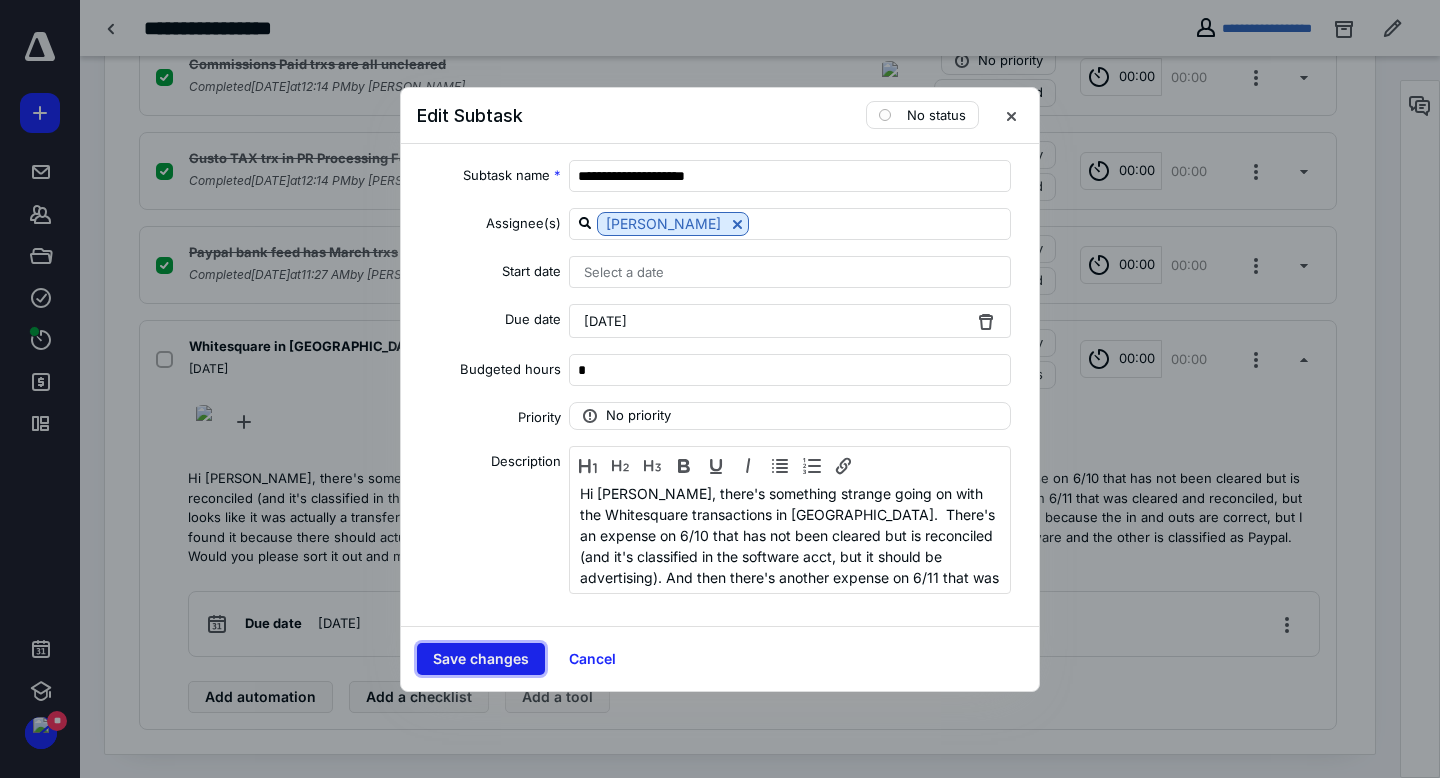 click on "Save changes" at bounding box center (481, 659) 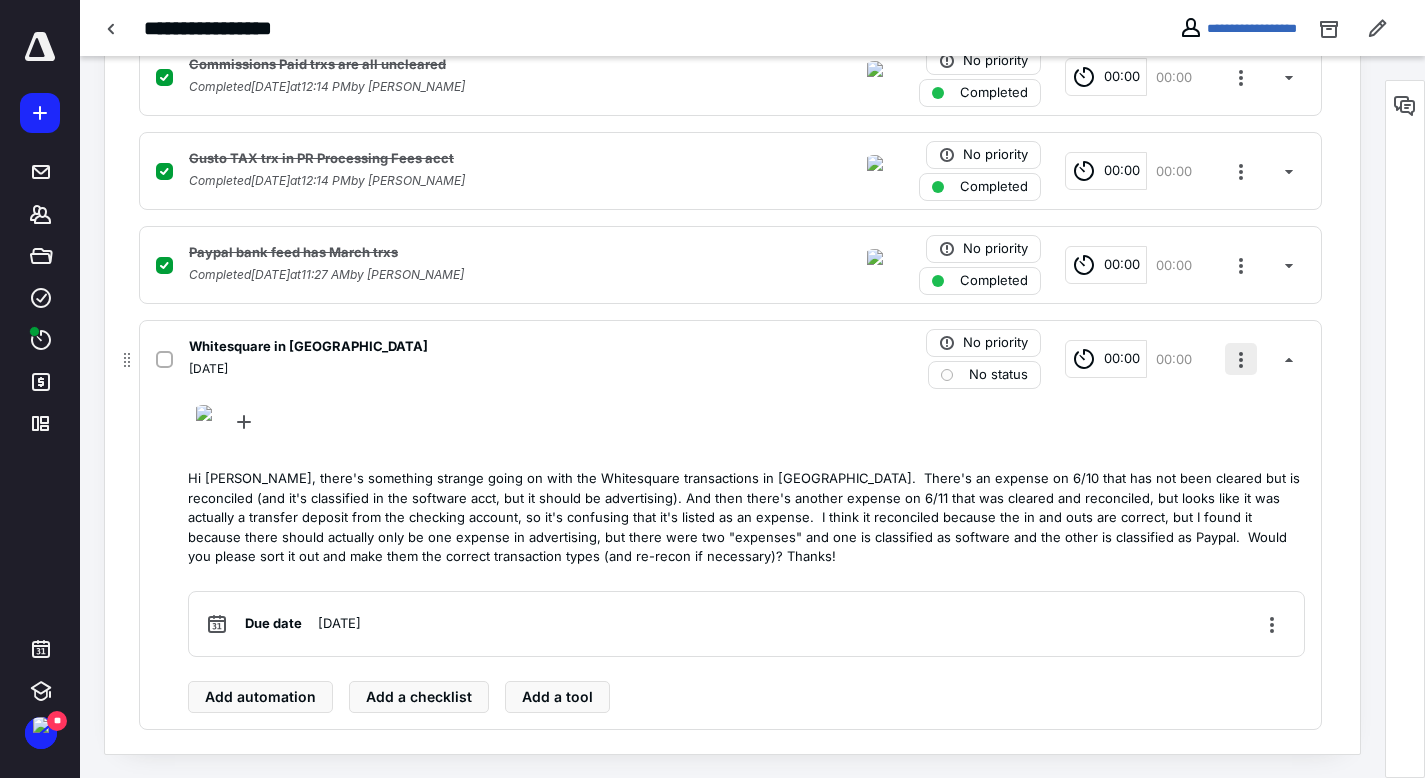 click at bounding box center [1241, 359] 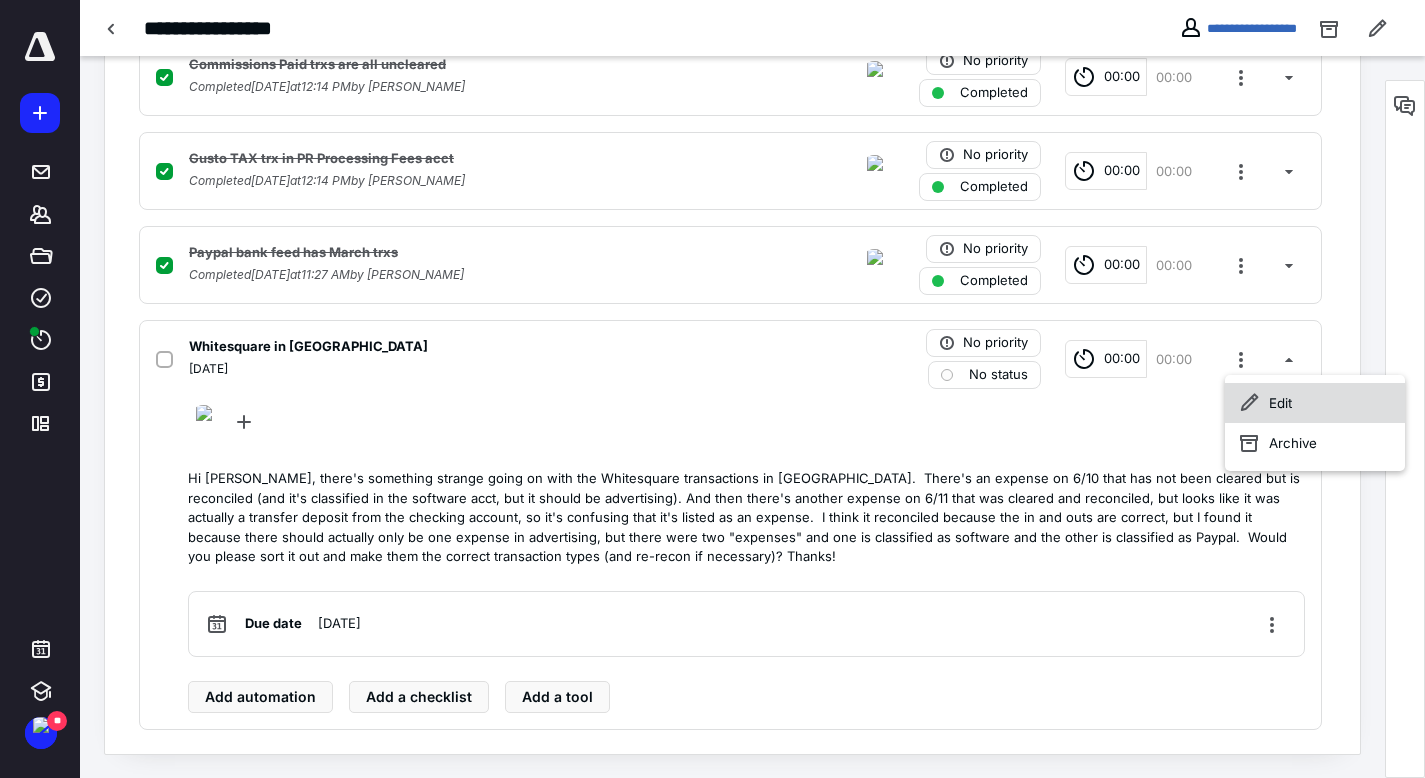 click 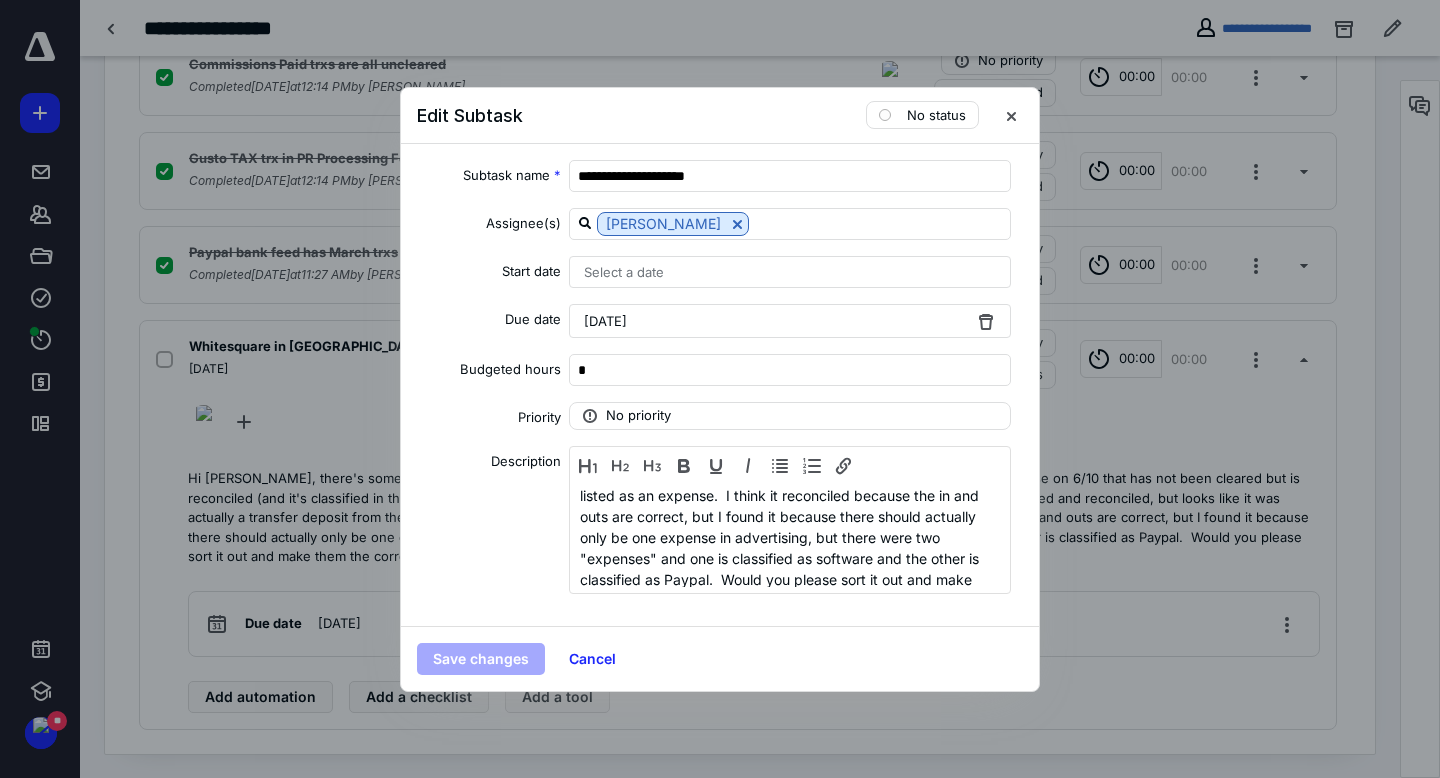 scroll, scrollTop: 145, scrollLeft: 0, axis: vertical 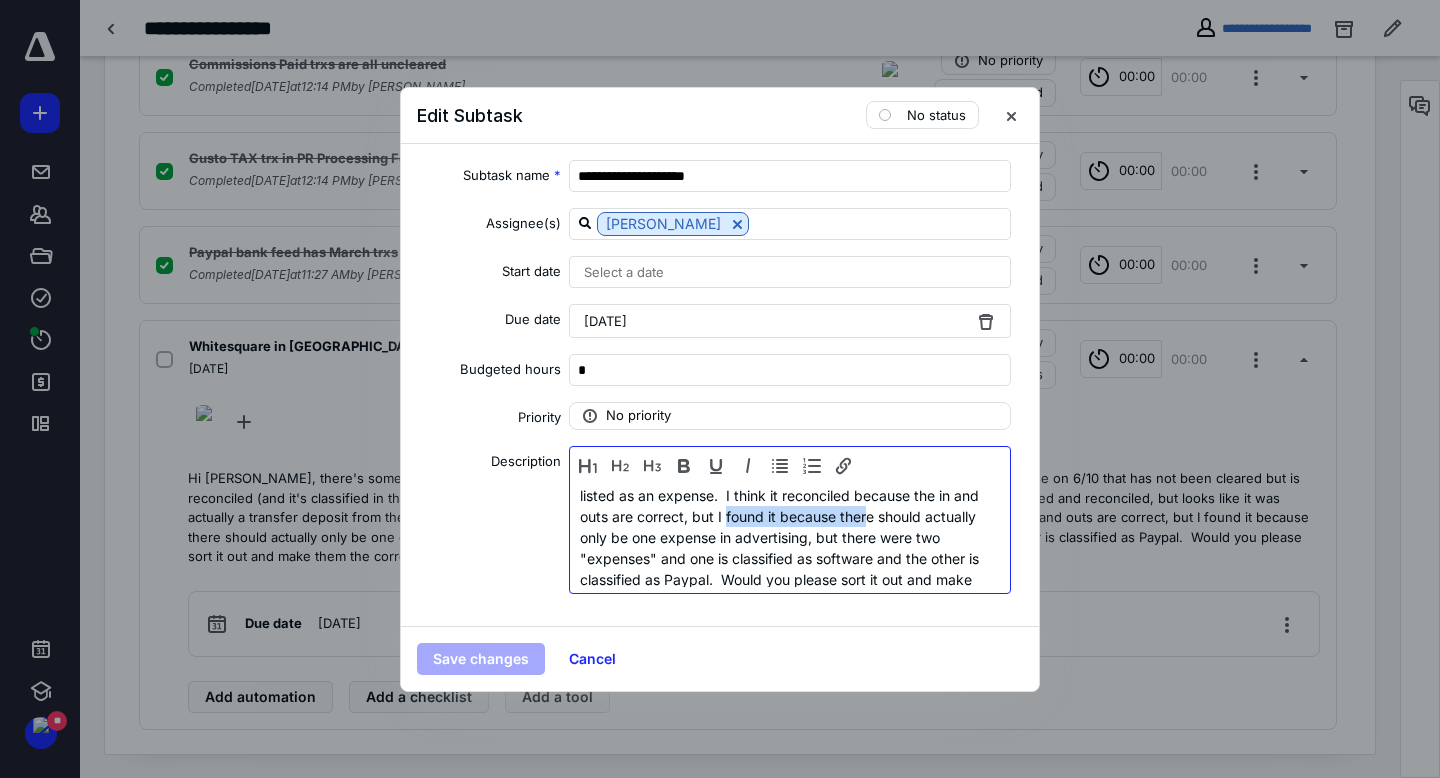 drag, startPoint x: 841, startPoint y: 516, endPoint x: 977, endPoint y: 515, distance: 136.00368 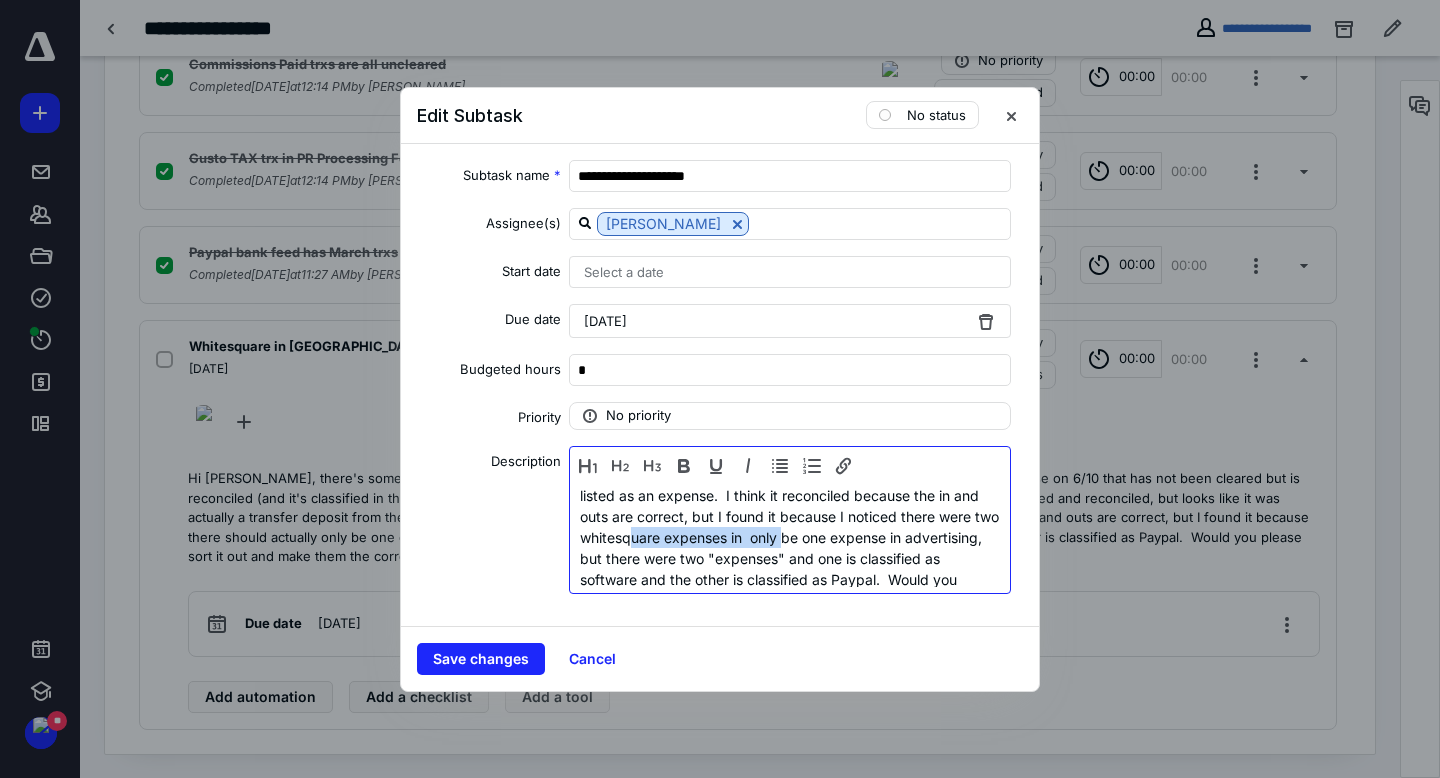 drag, startPoint x: 936, startPoint y: 535, endPoint x: 774, endPoint y: 533, distance: 162.01234 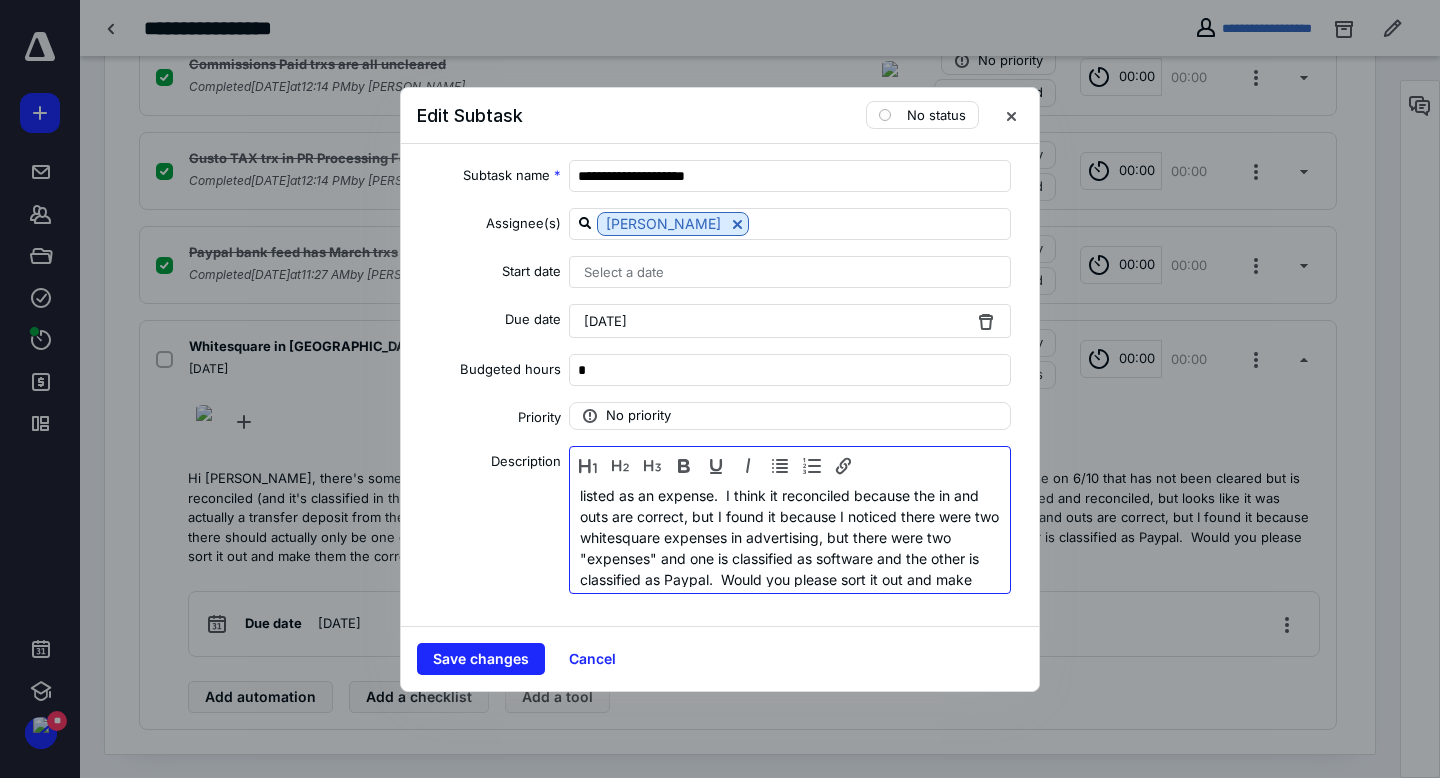 click on "Hi [PERSON_NAME], there's something strange going on with the Whitesquare transactions in [GEOGRAPHIC_DATA].  There's an expense on 6/10 that has not been cleared but is reconciled (and it's classified in the software acct, but it should be advertising). And then there's another expense on 6/11 that was cleared and reconciled, but looks like it was actually a transfer deposit from the checking account, so it's confusing that it's listed as an expense.  I think it reconciled because the in and outs are correct, but I found it because I noticed there were two whitesquare expenses in advertising, but there were two "expenses" and one is classified as software and the other is classified as Paypal.  Would you please sort it out and make them the correct transaction types (and re-recon if necessary)? Thanks!" at bounding box center [790, 485] 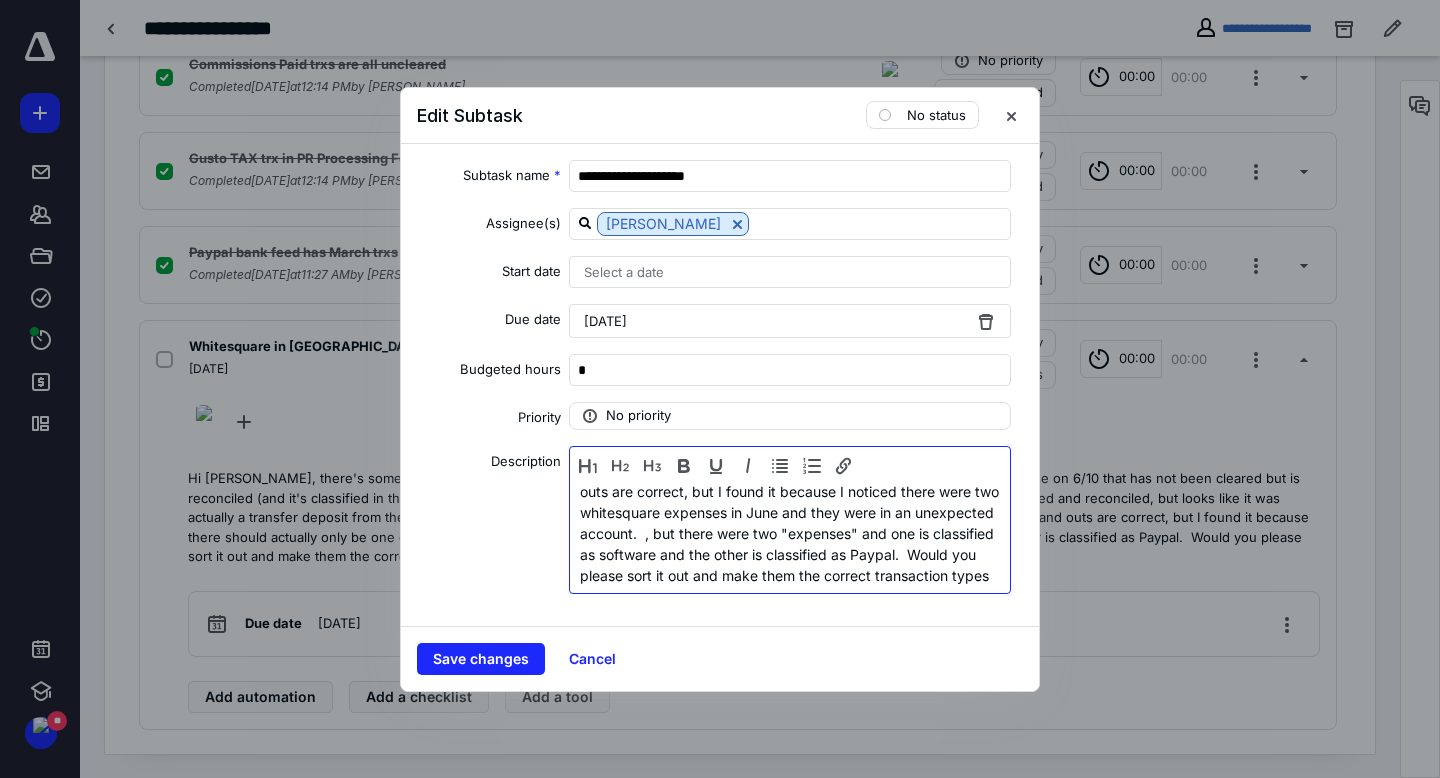 scroll, scrollTop: 175, scrollLeft: 0, axis: vertical 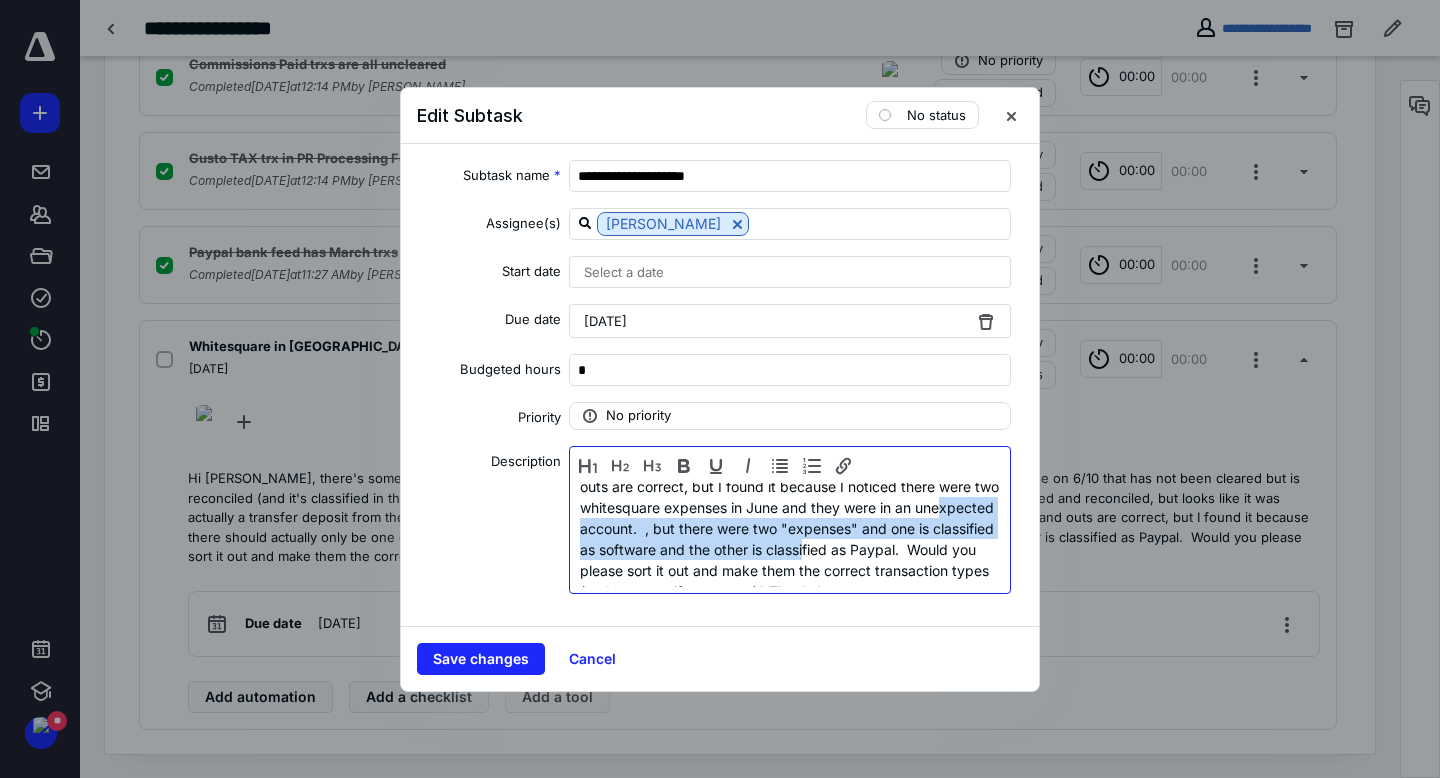 drag, startPoint x: 635, startPoint y: 568, endPoint x: 721, endPoint y: 522, distance: 97.52948 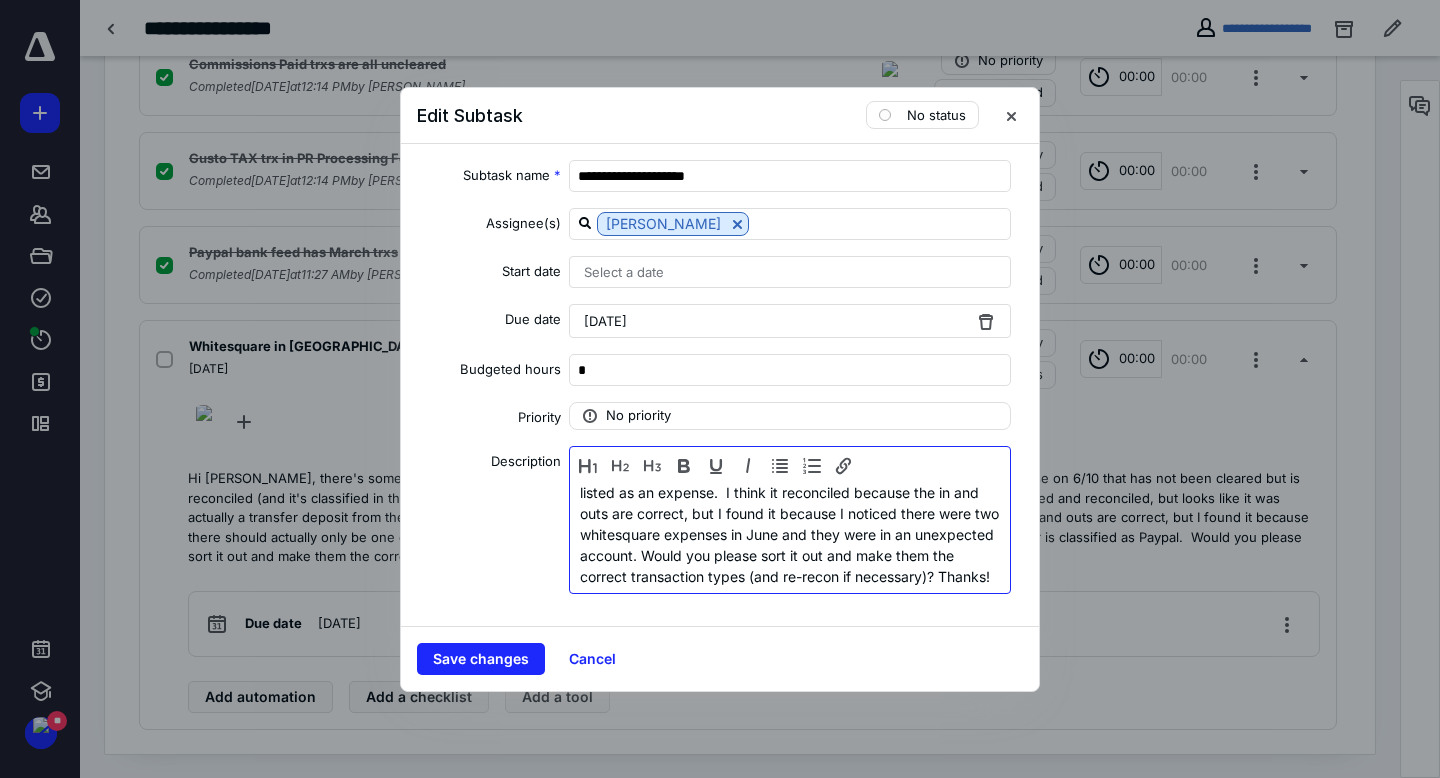 scroll, scrollTop: 169, scrollLeft: 0, axis: vertical 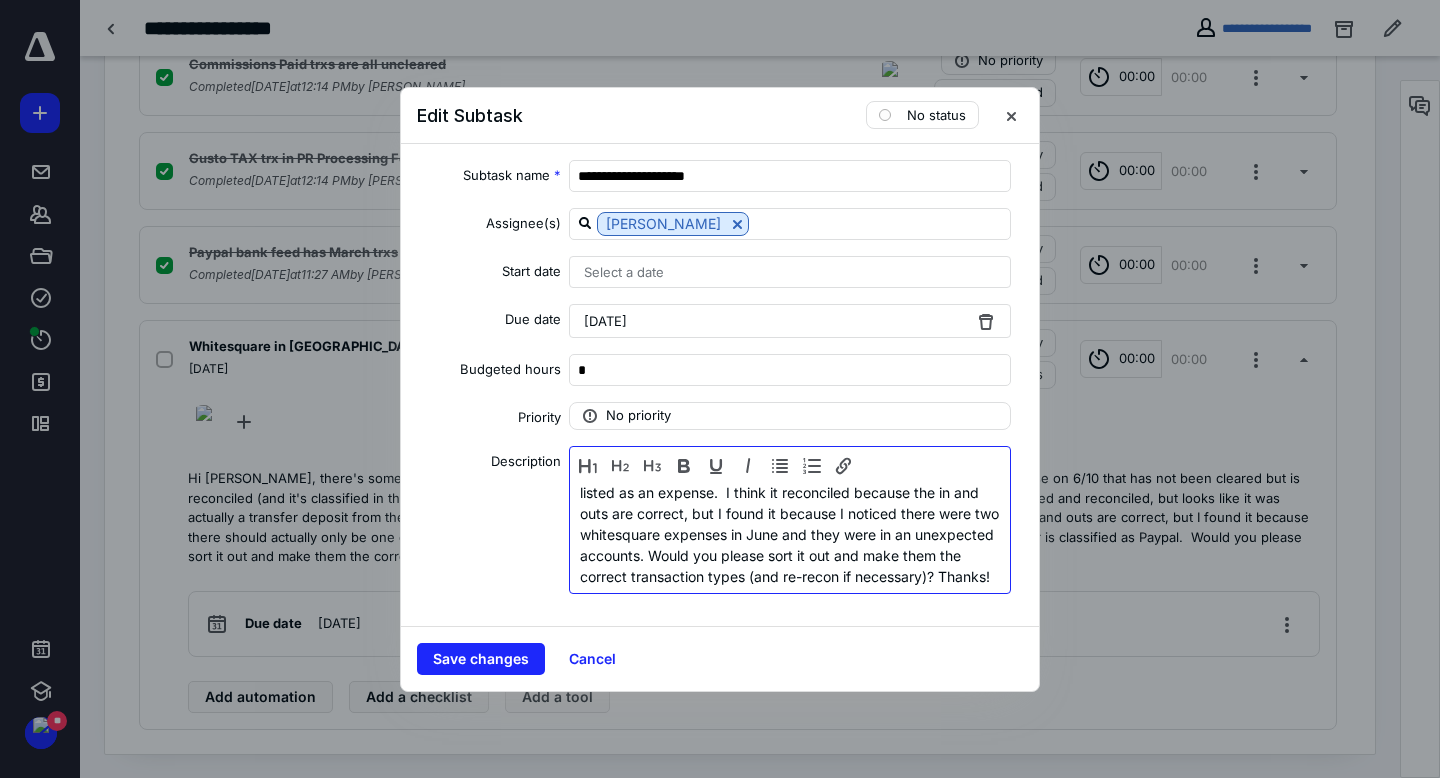 click on "Hi [PERSON_NAME], there's something strange going on with the Whitesquare transactions in [GEOGRAPHIC_DATA].  There's an expense on 6/10 that has not been cleared but is reconciled (and it's classified in the software acct, but it should be advertising). And then there's another expense on 6/11 that was cleared and reconciled, but looks like it was actually a transfer deposit from the checking account, so it's confusing that it's listed as an expense.  I think it reconciled because the in and outs are correct, but I found it because I noticed there were two whitesquare expenses in June and they were in an unexpected accounts. Would you please sort it out and make them the correct transaction types (and re-recon if necessary)? Thanks!" at bounding box center (790, 461) 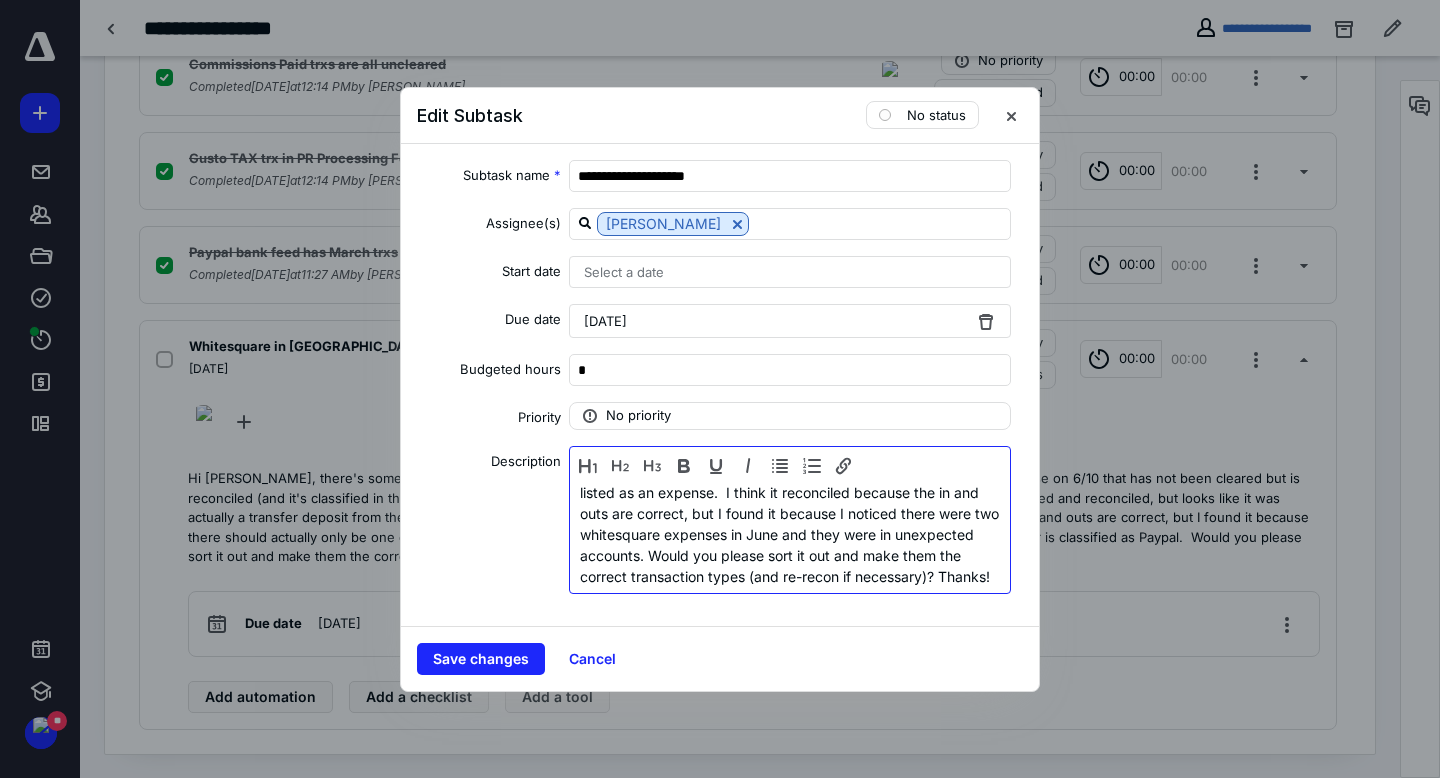click on "Hi [PERSON_NAME], there's something strange going on with the Whitesquare transactions in [GEOGRAPHIC_DATA].  There's an expense on 6/10 that has not been cleared but is reconciled (and it's classified in the software acct, but it should be advertising). And then there's another expense on 6/11 that was cleared and reconciled, but looks like it was actually a transfer deposit from the checking account, so it's confusing that it's listed as an expense.  I think it reconciled because the in and outs are correct, but I found it because I noticed there were two whitesquare expenses in June and they were in unexpected accounts. Would you please sort it out and make them the correct transaction types (and re-recon if necessary)? Thanks!" at bounding box center [790, 461] 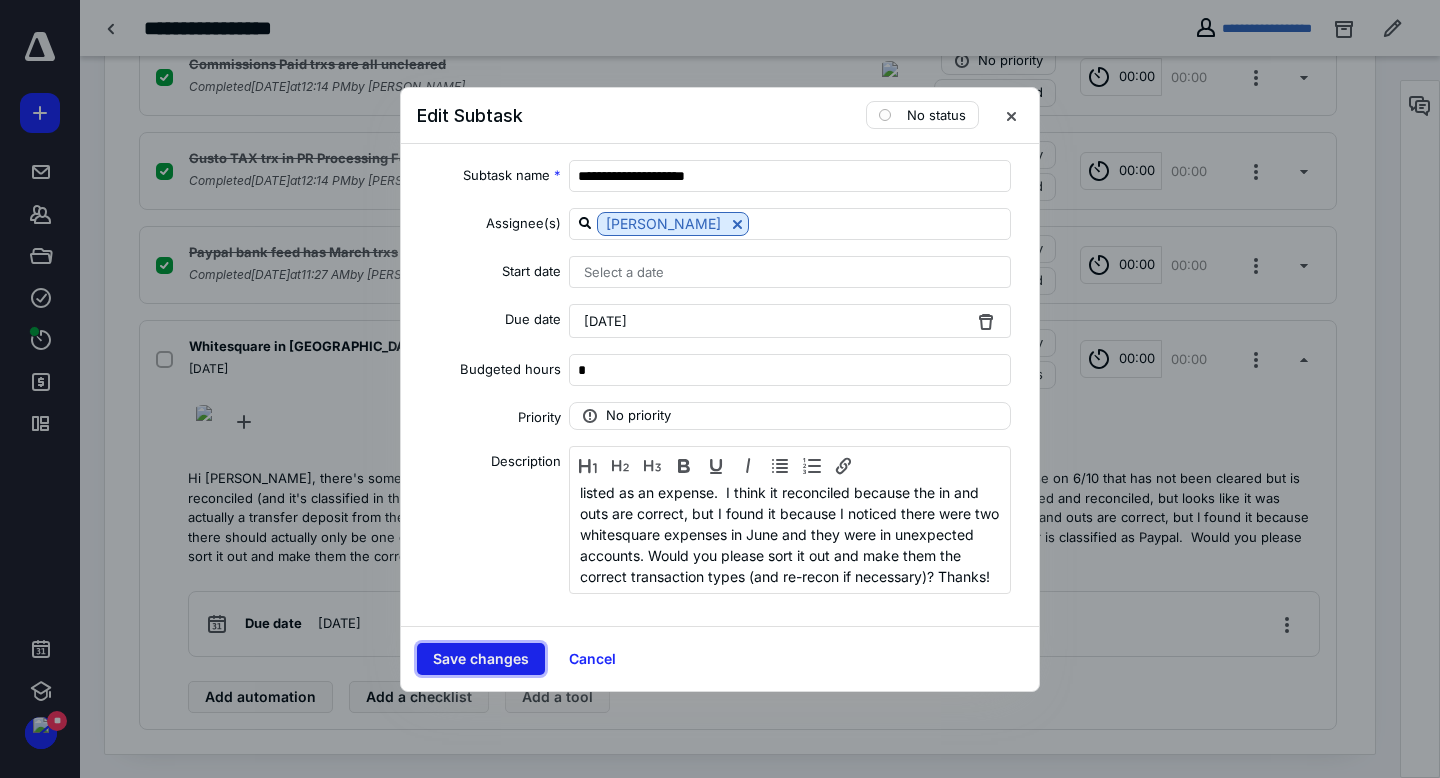 click on "Save changes" at bounding box center [481, 659] 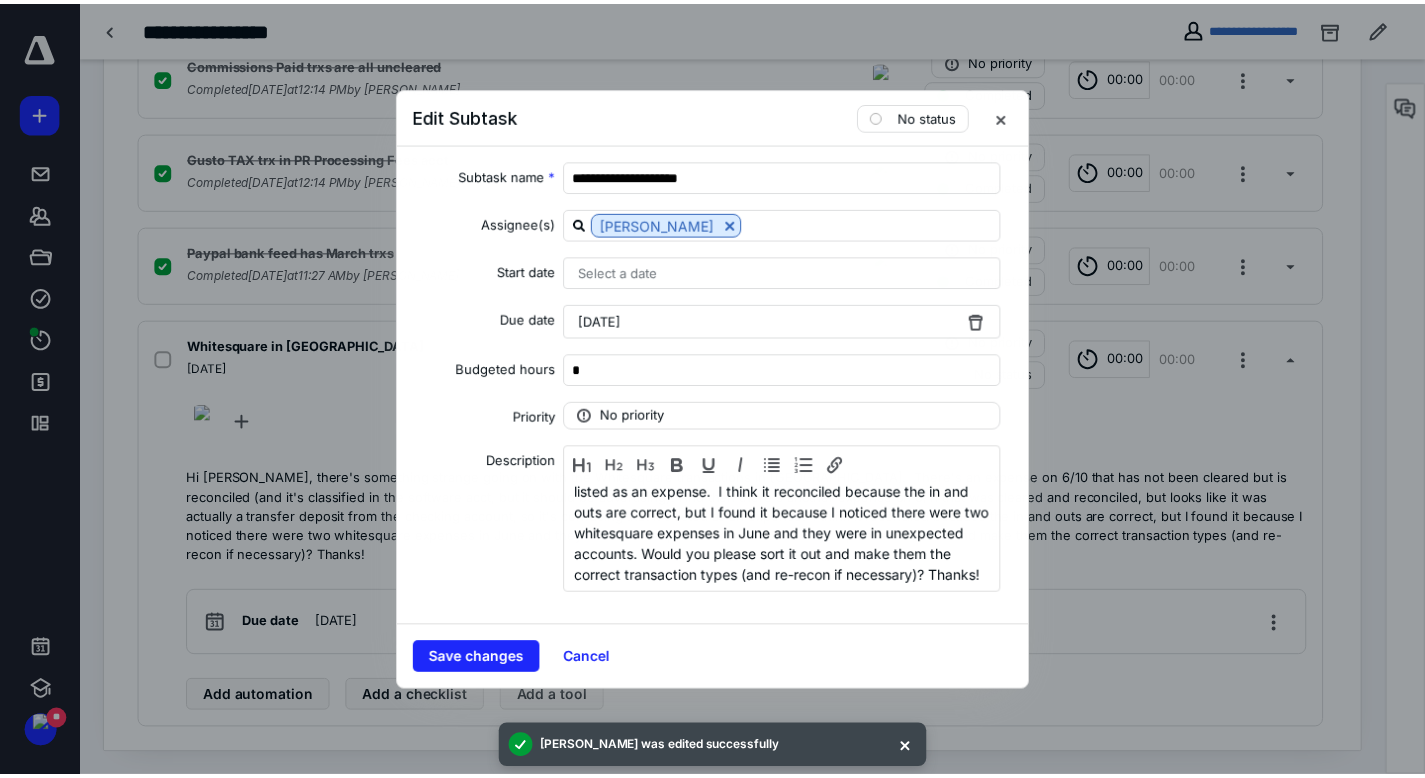 scroll, scrollTop: 2965, scrollLeft: 0, axis: vertical 